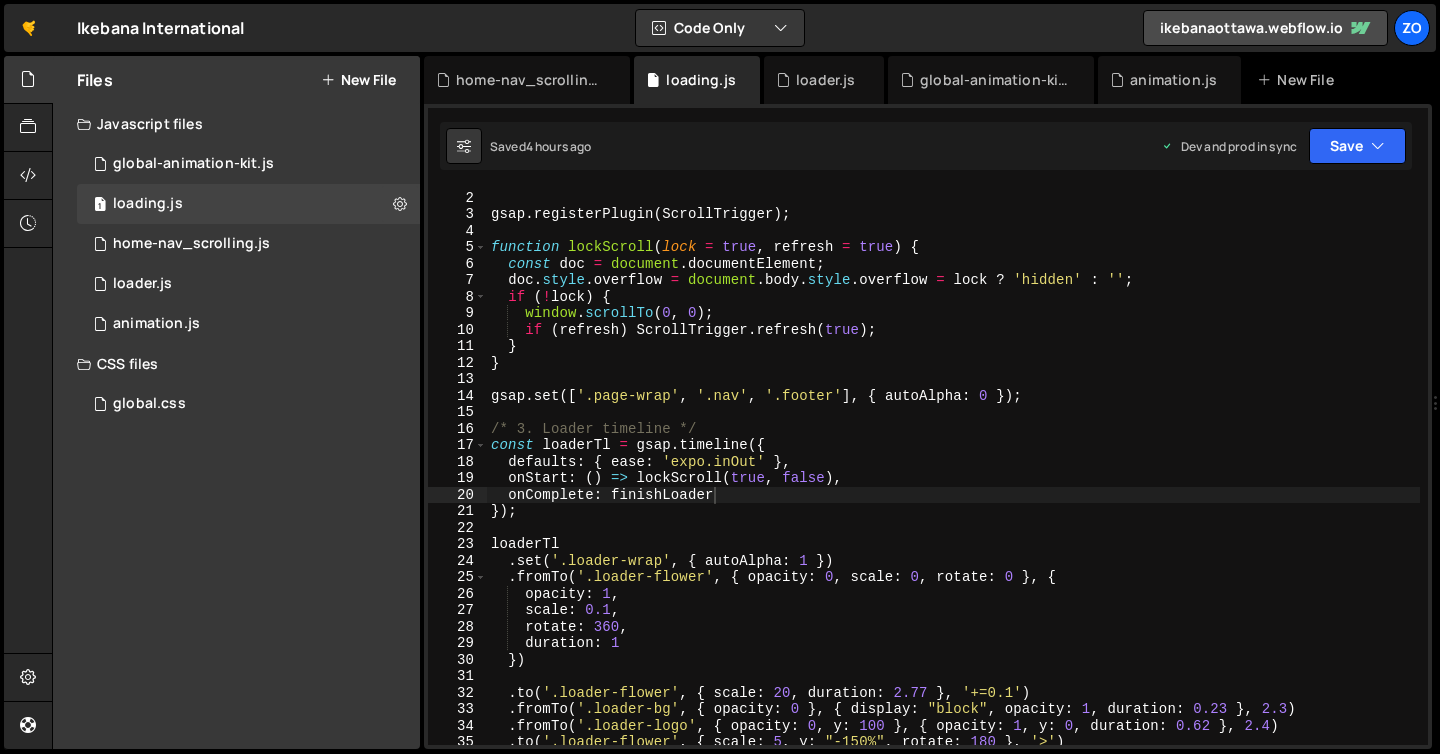 scroll, scrollTop: 0, scrollLeft: 0, axis: both 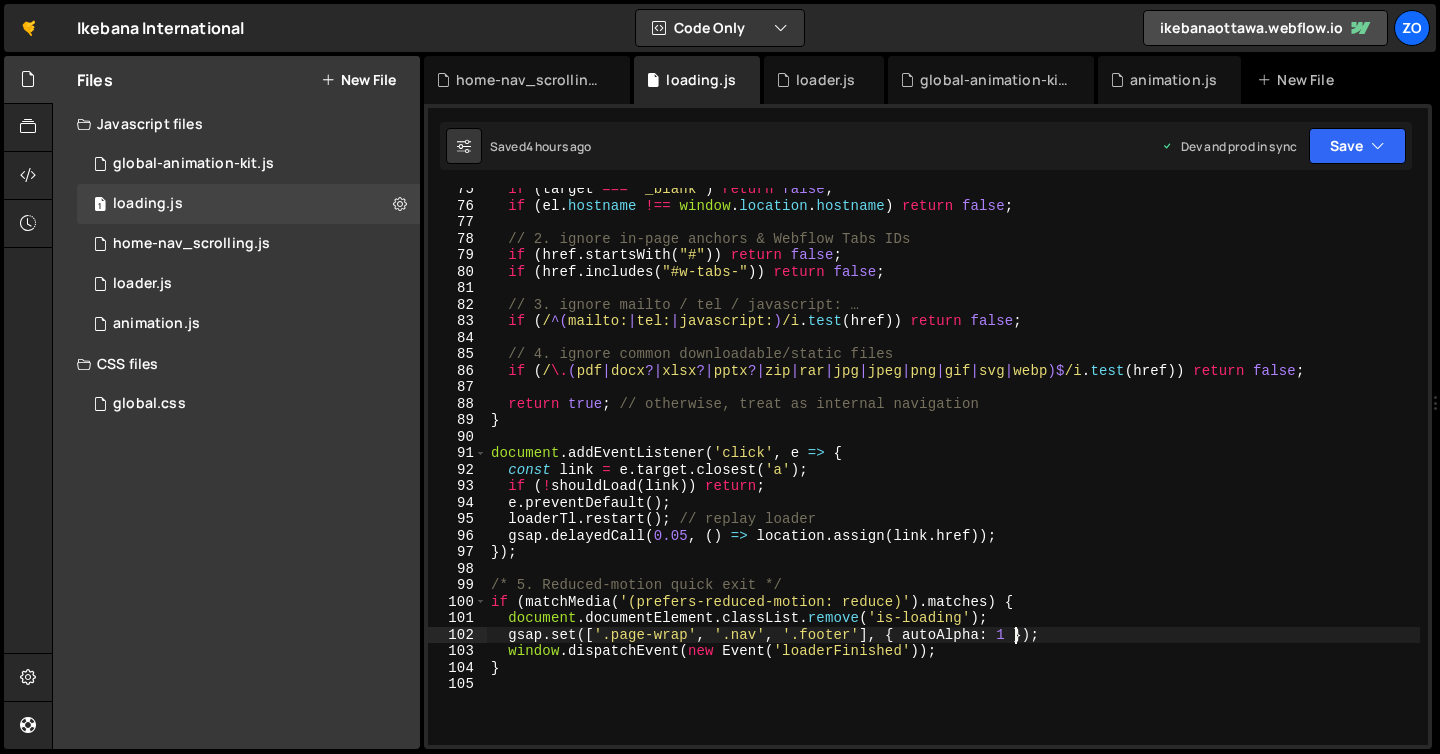click on "if   ( target   ===   "_blank" )   return   false ;    if   ( el . hostname   !==   window . location . hostname )   return   false ;    // 2. ignore in-page anchors & Webflow Tabs IDs    if   ( href . startsWith ( "#" ))   return   false ;    if   ( href . includes ( "#w-tabs-" ))   return   false ;    // 3. ignore mailto / tel / javascript: …    if   ( / ^( mailto: | tel: | javascript: ) /i . test ( href ))   return   false ;    // 4. ignore common downloadable/static files    if   ( / \. ( pdf | docx ? | xlsx ? | pptx ? | zip | rar | jpg | jpeg | png | gif | svg | webp )$ /i . test ( href ))   return   false ;    return   true ;   // otherwise, treat as internal navigation } document . addEventListener ( 'click' ,   e   =>   {    const   link   =   e . target . closest ( 'a' ) ;    if   ( ! shouldLoad ( link ))   return ;    e . preventDefault ( ) ;    loaderTl . restart ( ) ;   // replay loader    gsap . delayedCall ( 0.05 ,   ( )   =>   location . assign ( link . href )) ; }) ; if   ( matchMedia ( )" at bounding box center [953, 476] 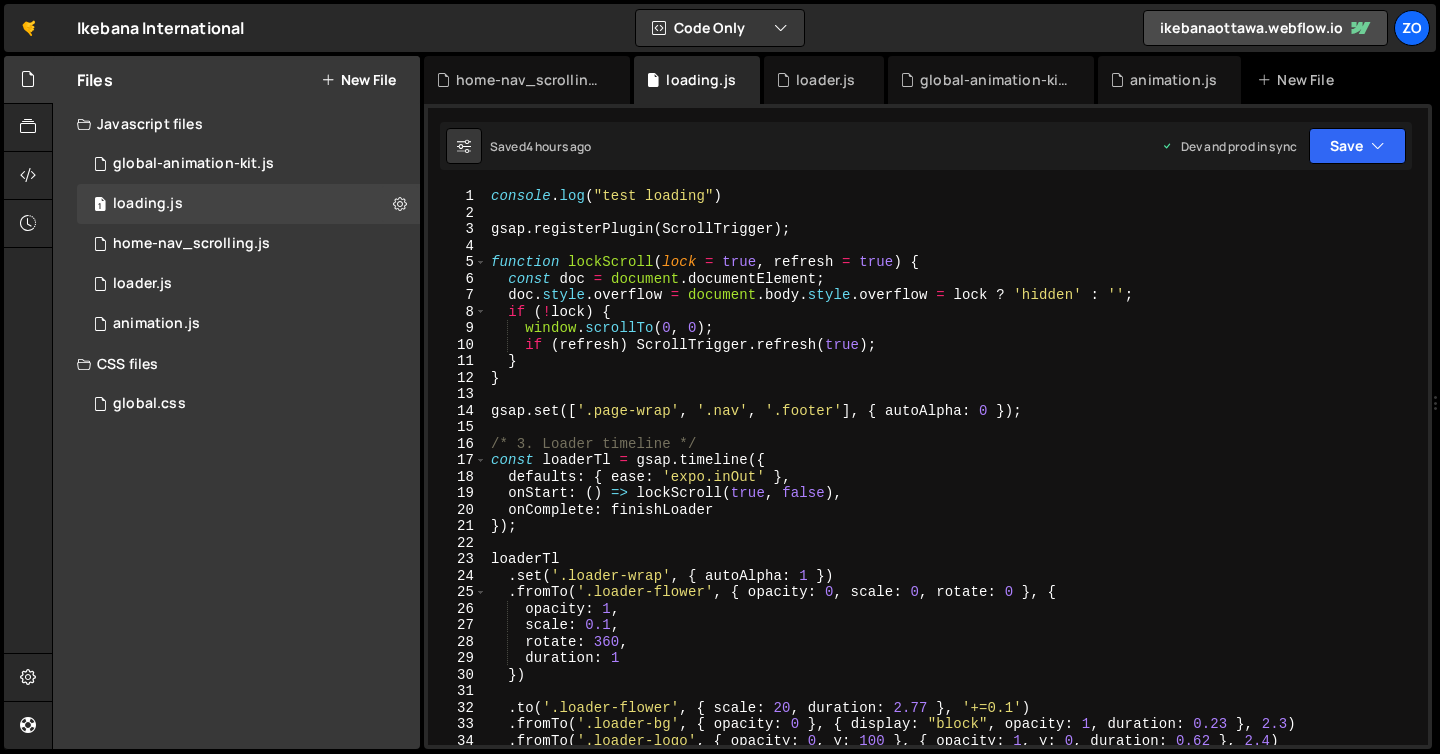 scroll, scrollTop: 0, scrollLeft: 0, axis: both 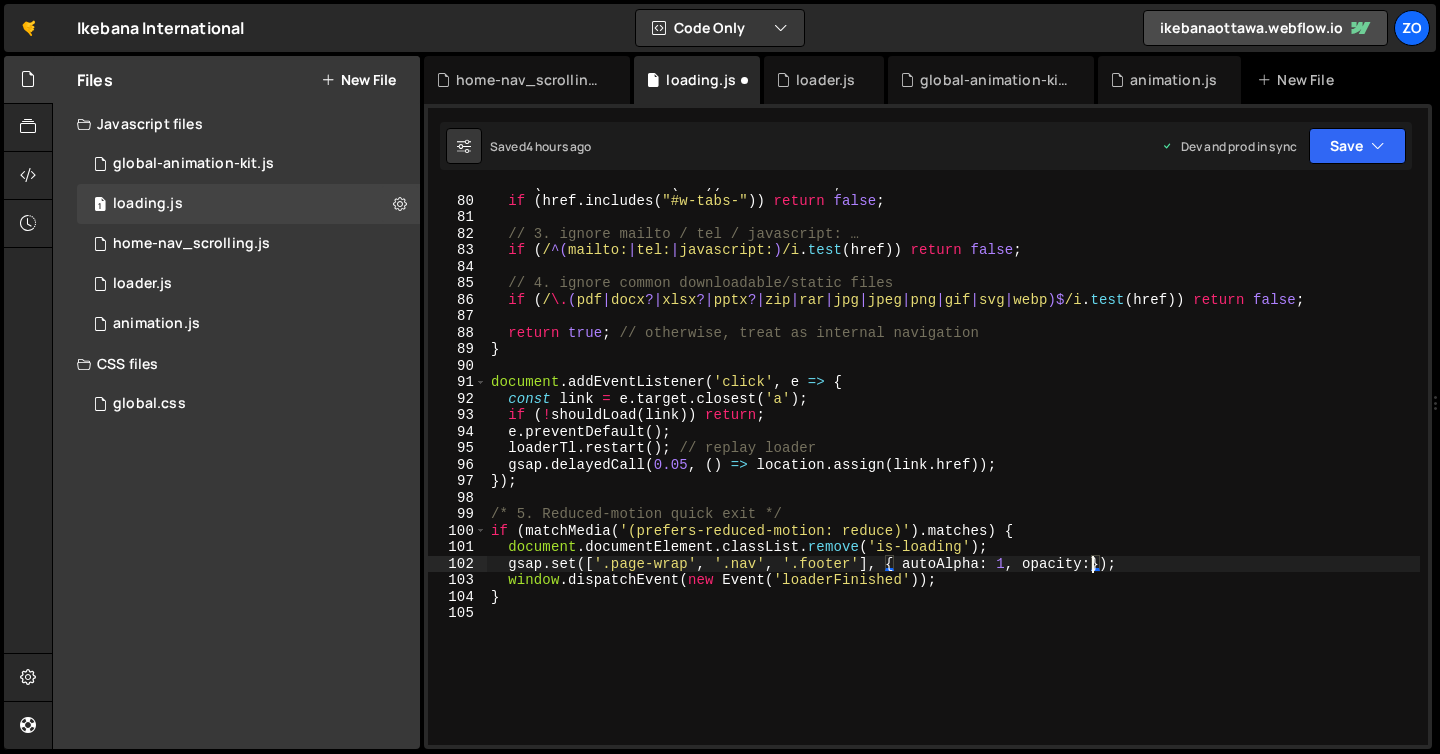 type on "gsap.set(['.page-wrap', '.nav', '.footer'], { autoAlpha: 1, opacity:0});" 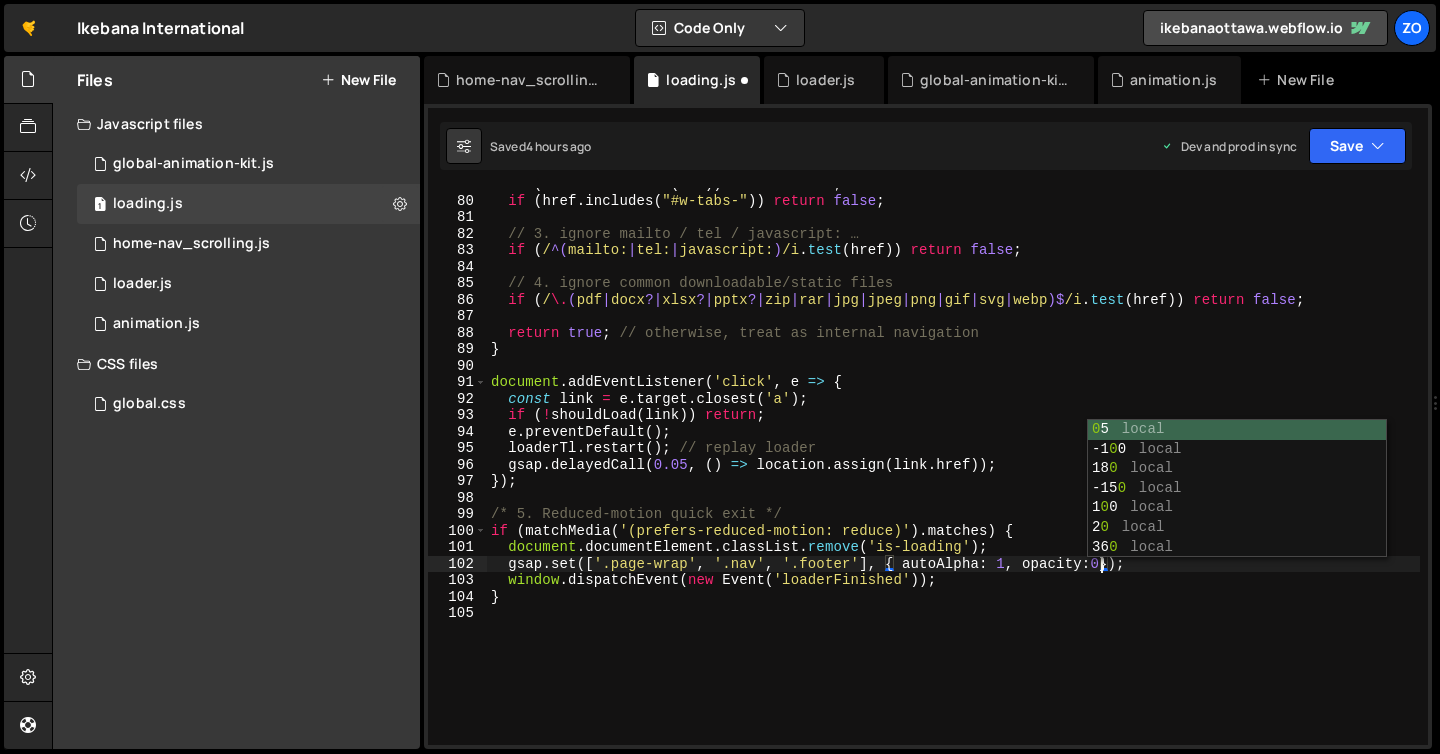 click on "if   ( href . startsWith ( "#" ))   return   false ;    if   ( href . includes ( "#w-tabs-" ))   return   false ;    // 3. ignore mailto / tel / javascript: …    if   ( / ^( mailto: | tel: | javascript: ) /i . test ( href ))   return   false ;    // 4. ignore common downloadable/static files    if   ( / \. ( pdf | docx ? | xlsx ? | pptx ? | zip | rar | jpg | jpeg | png | gif | svg | webp )$ /i . test ( href ))   return   false ;    return   true ;   // otherwise, treat as internal navigation } document . addEventListener ( 'click' ,   e   =>   {    const   link   =   e . target . closest ( 'a' ) ;    if   ( ! shouldLoad ( link ))   return ;    e . preventDefault ( ) ;    loaderTl . restart ( ) ;   // replay loader    gsap . delayedCall ( 0.05 ,   ( )   =>   location . assign ( link . href )) ; }) ; /* 5. Reduced-motion quick exit */ if   ( matchMedia ( '(prefers-reduced-motion: reduce)' ) . matches )   {    document . documentElement . classList . remove ( 'is-loading' ) ;    gsap . set ([ '.page-wrap' ," at bounding box center [953, 471] 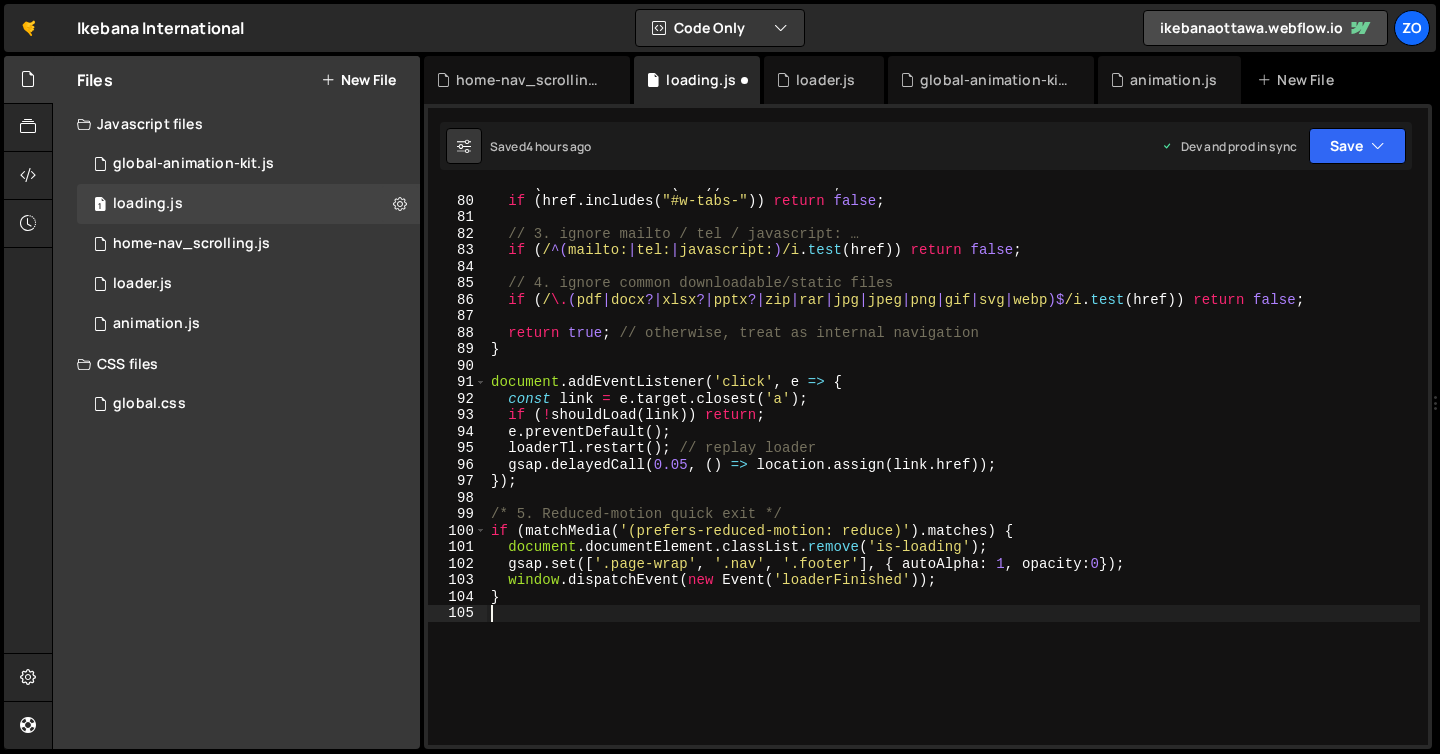 scroll, scrollTop: 0, scrollLeft: 0, axis: both 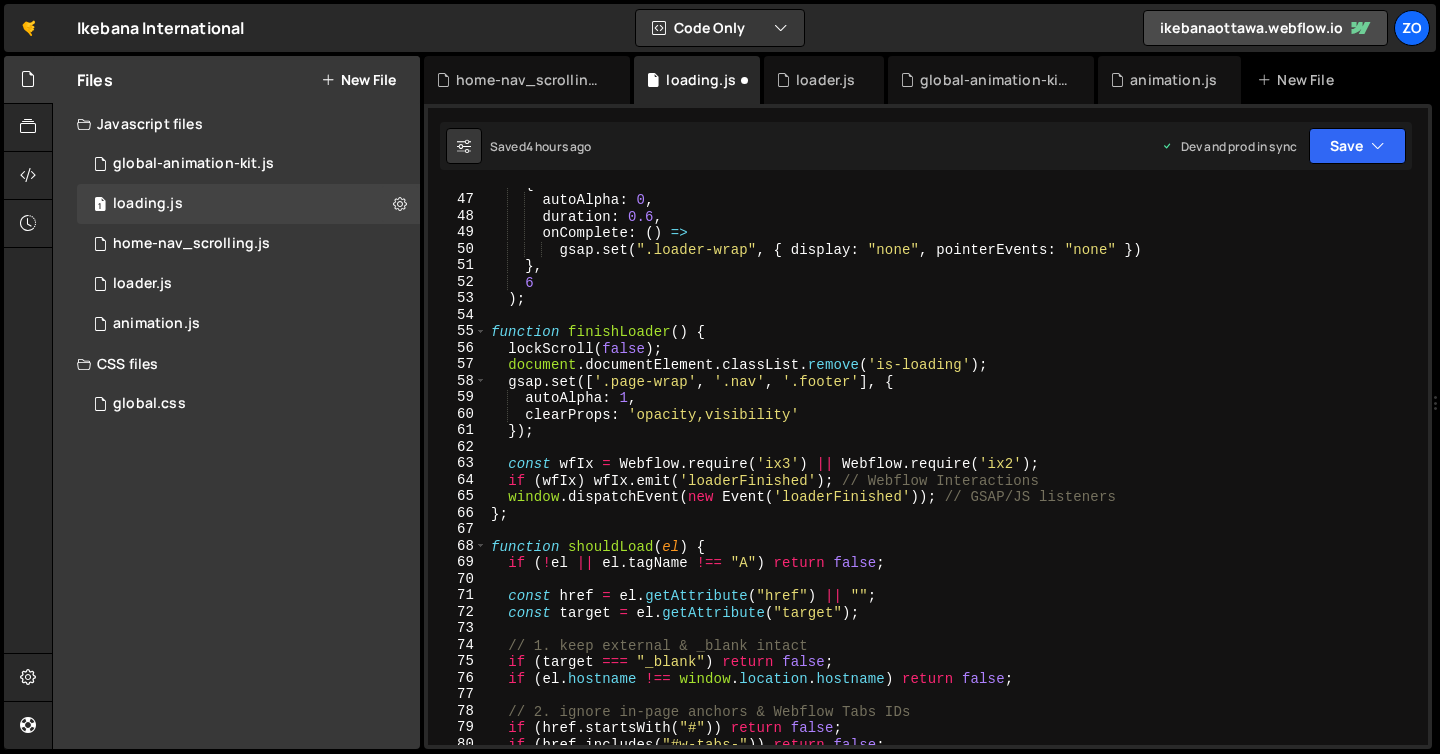 click on "{          autoAlpha :   0 ,          duration :   0.6 ,          onComplete :   ( )   =>             gsap . set ( ".loader-wrap" ,   {   display :   "none" ,   pointerEvents :   "none"   })       } ,       6    ) ; function   finishLoader ( )   {    lockScroll ( false ) ;    document . documentElement . classList . remove ( 'is-loading' ) ;    gsap . set ([ '.page-wrap' ,   '.nav' ,   '.footer' ] ,   {       autoAlpha :   1 ,       clearProps :   'opacity,visibility'    }) ;    const   wfIx   =   Webflow . require ( 'ix3' )   ||   Webflow . require ( 'ix2' ) ;    if   ( wfIx )   wfIx . emit ( 'loaderFinished' ) ;   // Webflow Interactions    window . dispatchEvent ( new   Event ( 'loaderFinished' )) ;   // GSAP/JS listeners } ; function   shouldLoad ( el )   {    if   ( ! el   ||   el . tagName   !==   "A" )   return   false ;    const   href   =   el . getAttribute ( "href" )   ||   "" ;    const   target   =   el . getAttribute ( "target" ) ;    // 1. keep external & _blank intact    if   ( target" at bounding box center (953, 470) 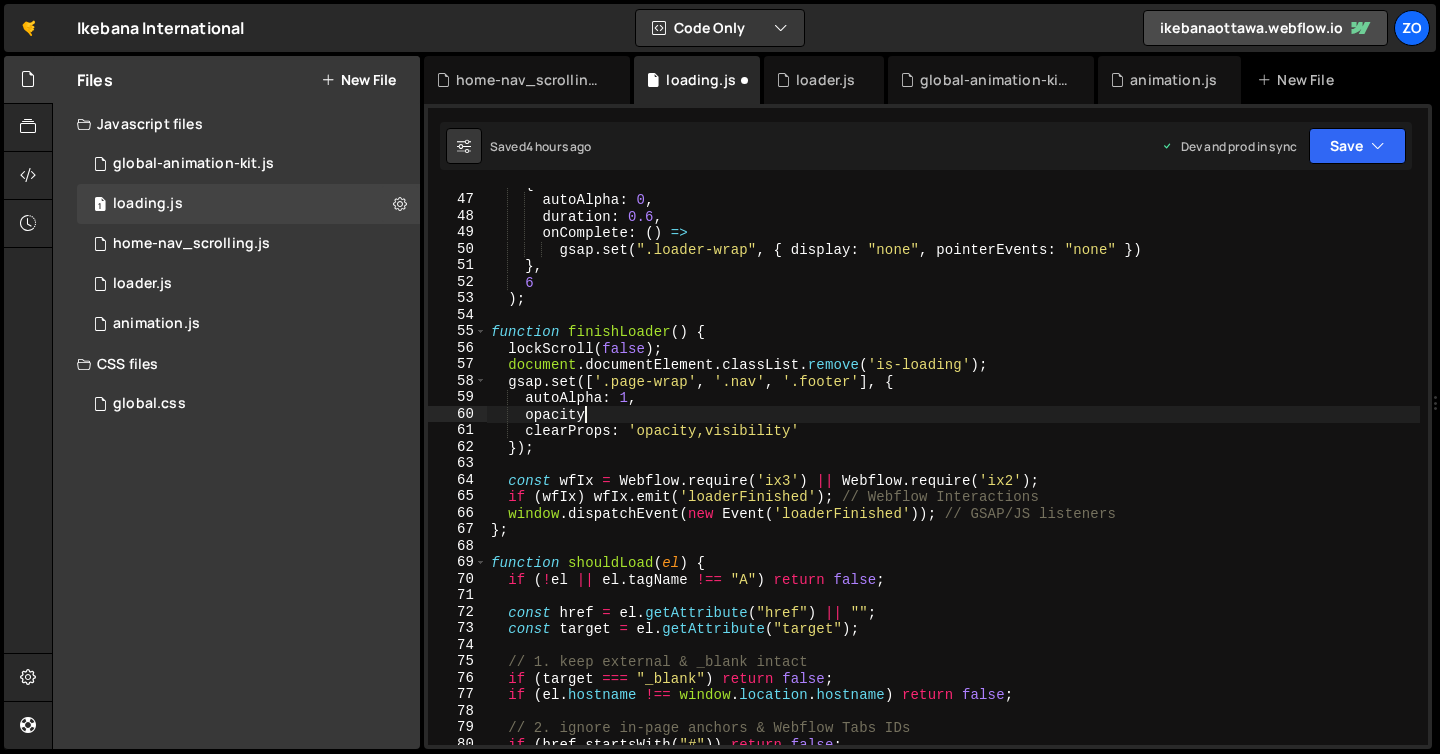 scroll, scrollTop: 0, scrollLeft: 6, axis: horizontal 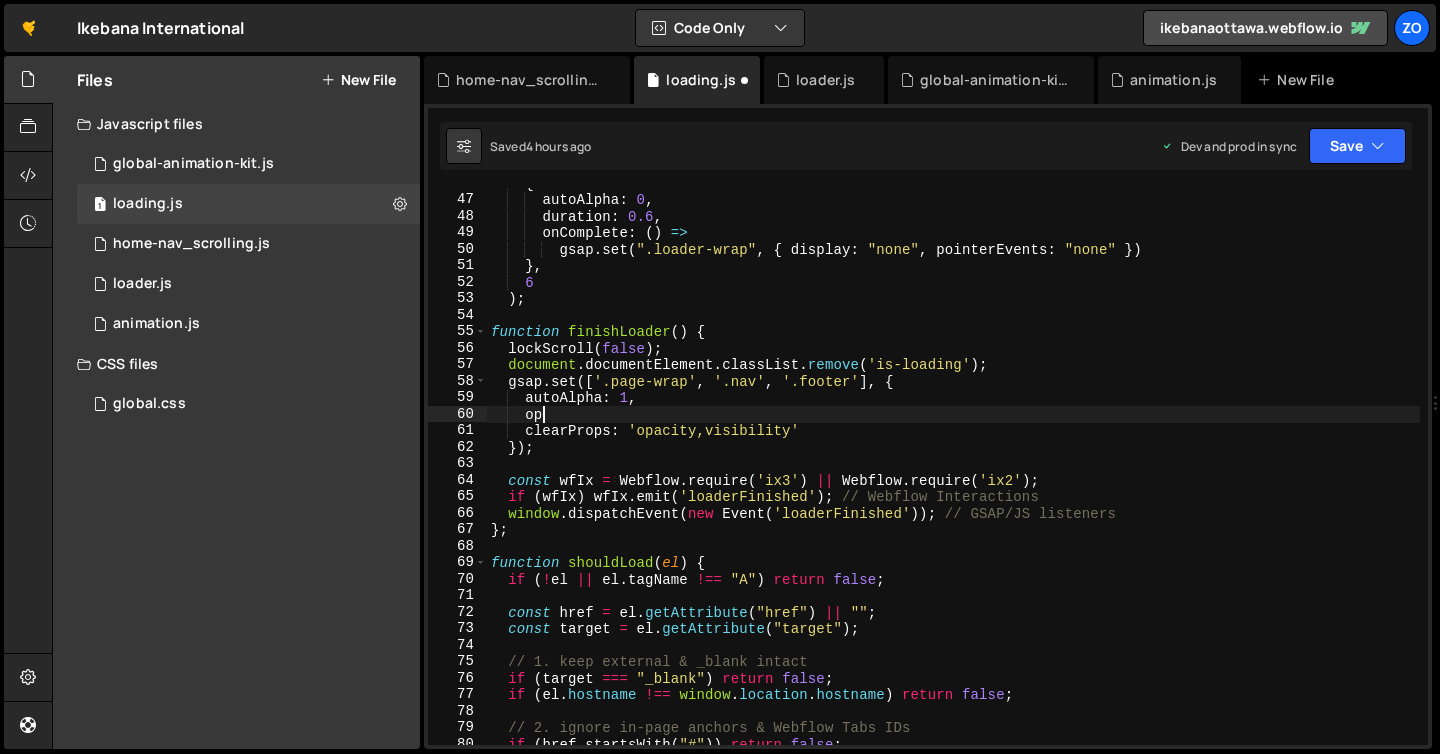 type on "o" 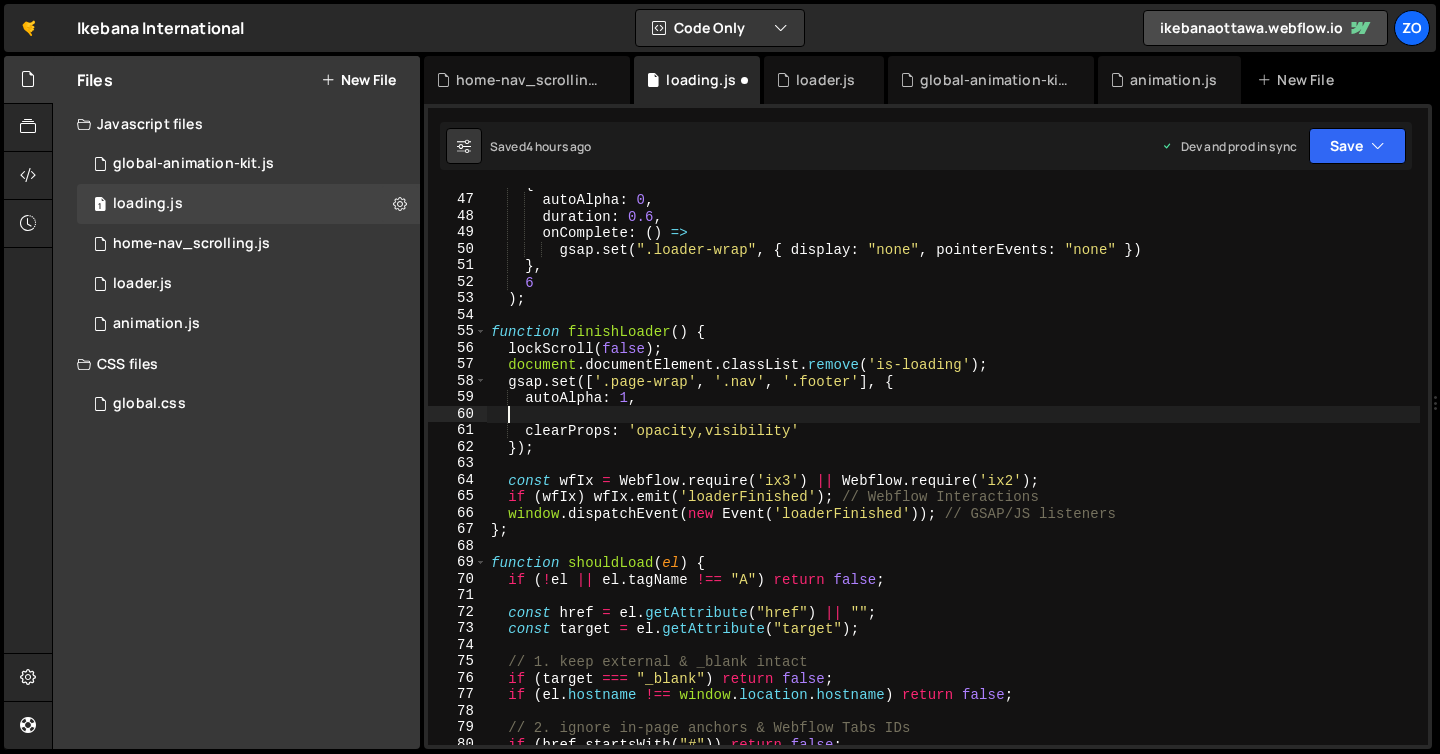 scroll, scrollTop: 0, scrollLeft: 0, axis: both 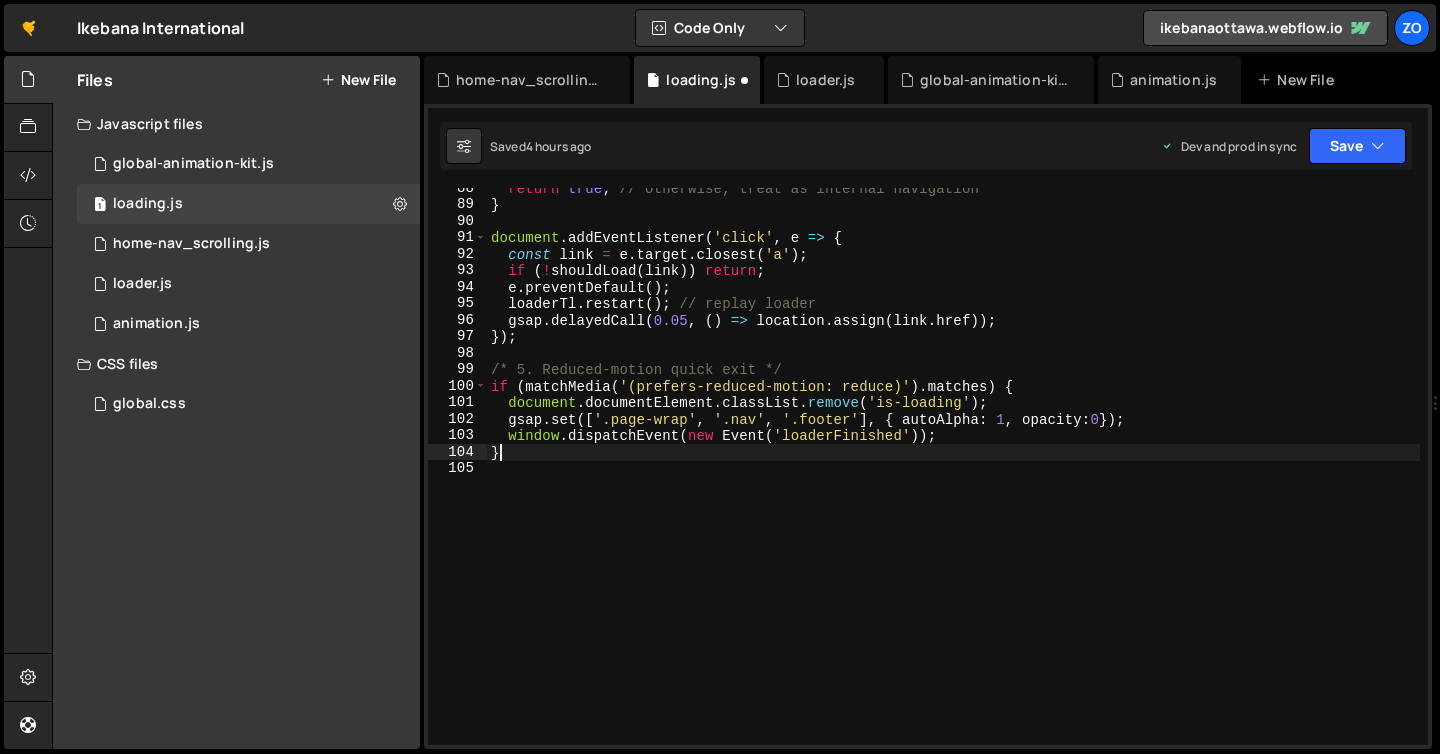 click on "return   true ;   // otherwise, treat as internal navigation } document . addEventListener ( 'click' ,   e   =>   {    const   link   =   e . target . closest ( 'a' ) ;    if   ( ! shouldLoad ( link ))   return ;    e . preventDefault ( ) ;    loaderTl . restart ( ) ;   // replay loader    gsap . delayedCall ( 0.05 ,   ( )   =>   location . assign ( link . href )) ; }) ; /* 5. Reduced-motion quick exit */ if   ( matchMedia ( '(prefers-reduced-motion: reduce)' ) . matches )   {    document . documentElement . classList . remove ( 'is-loading' ) ;    gsap . set ([ '.page-wrap' ,   '.nav' ,   '.footer' ] ,   {   autoAlpha :   1 ,   opacity : 0 }) ;    window . dispatchEvent ( new   Event ( 'loaderFinished' )) ; }" at bounding box center [953, 475] 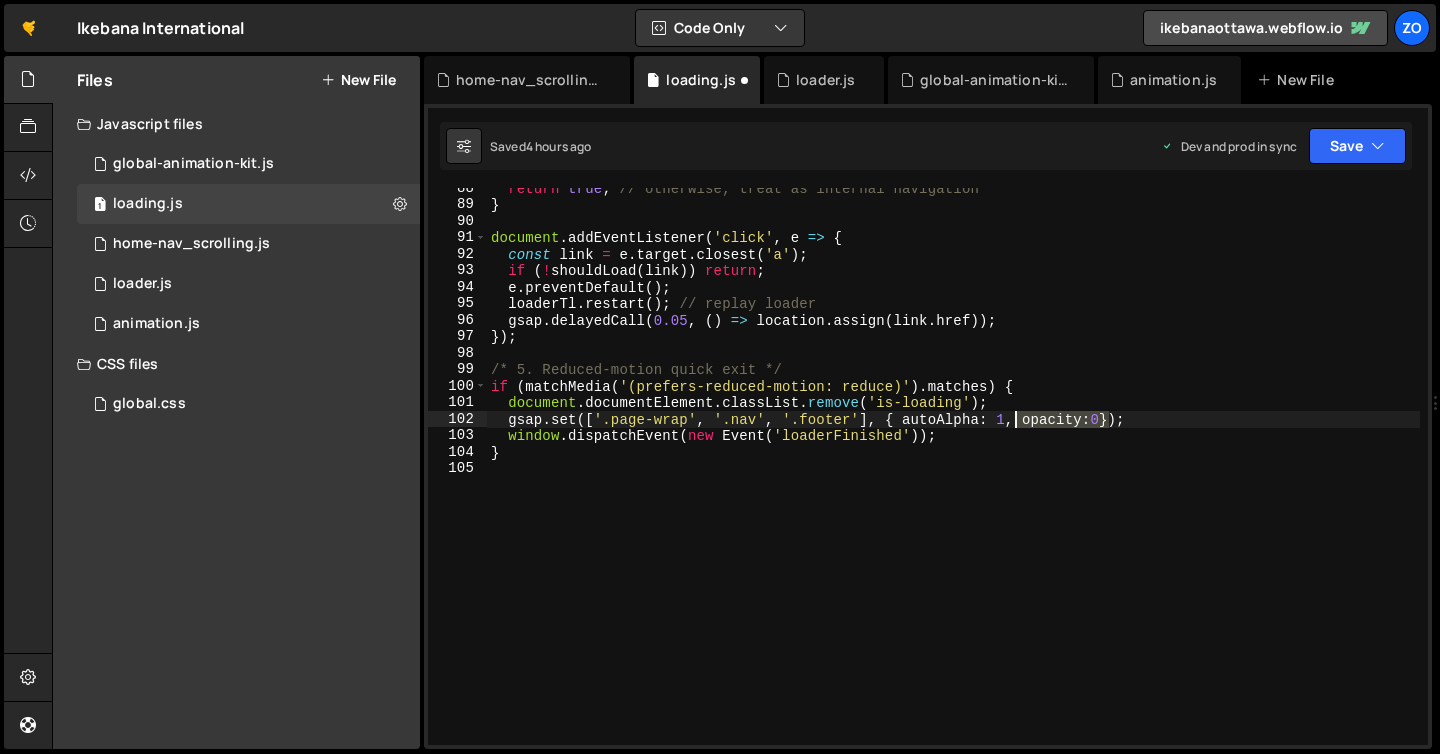 drag, startPoint x: 1105, startPoint y: 422, endPoint x: 1015, endPoint y: 422, distance: 90 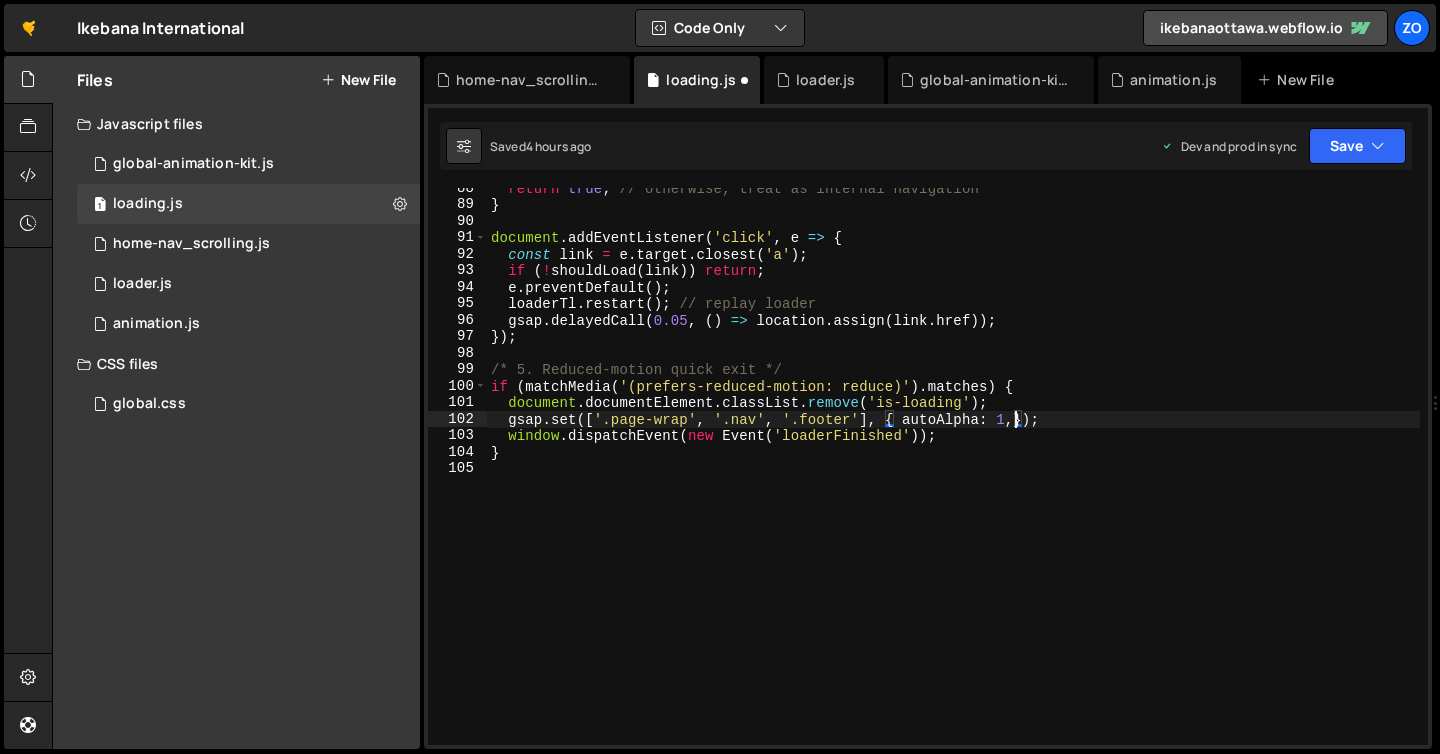 type on "gsap.set(['.page-wrap', '.nav', '.footer'], { autoAlpha: 1});" 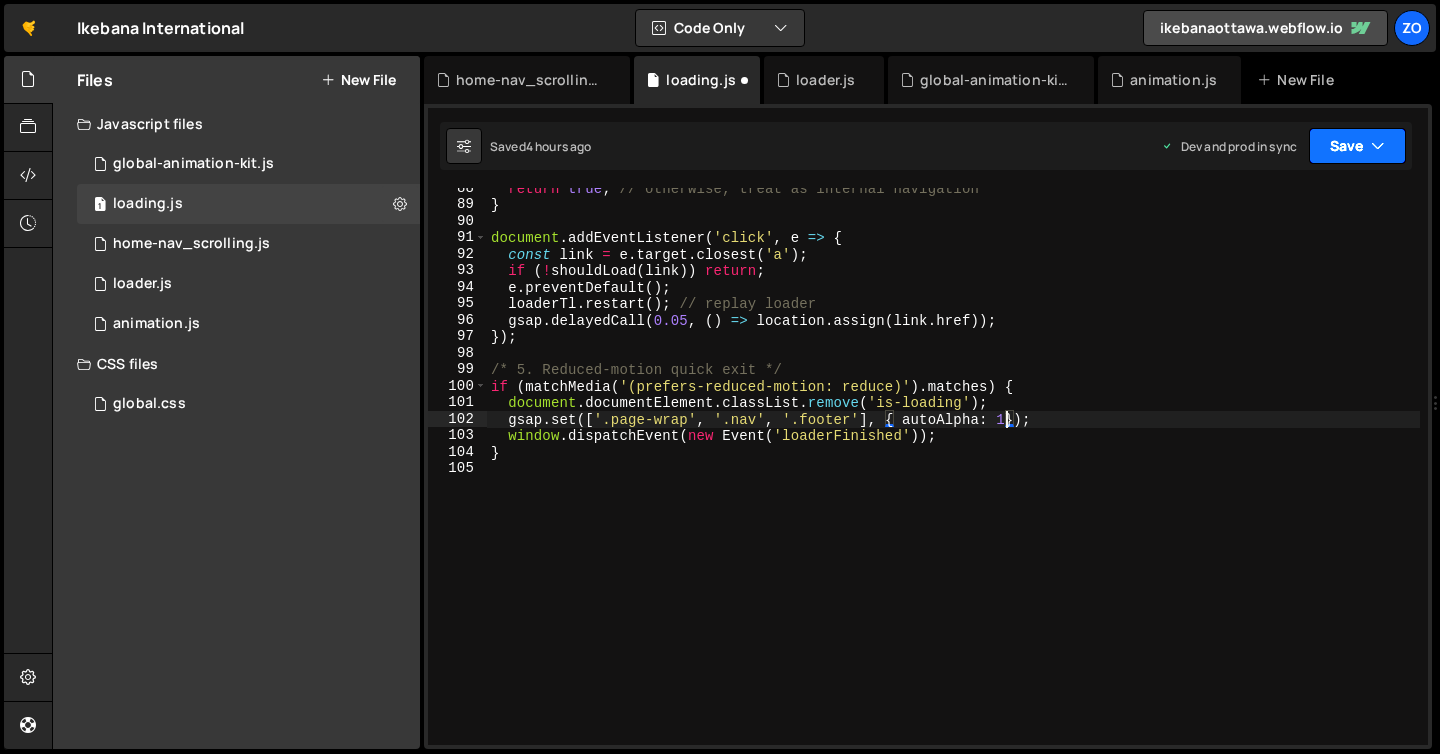 click on "Save" at bounding box center (1357, 146) 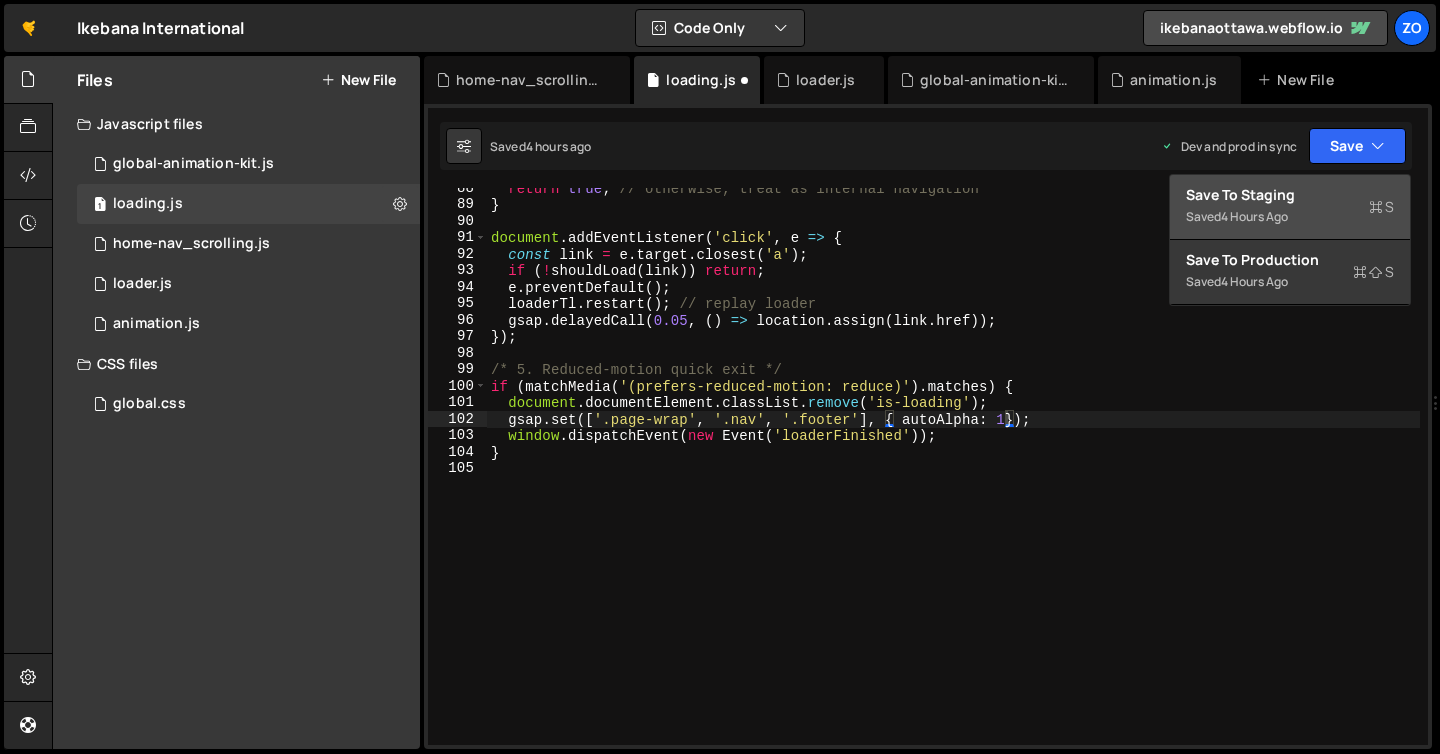 click on "Save to Staging
S" at bounding box center (1290, 195) 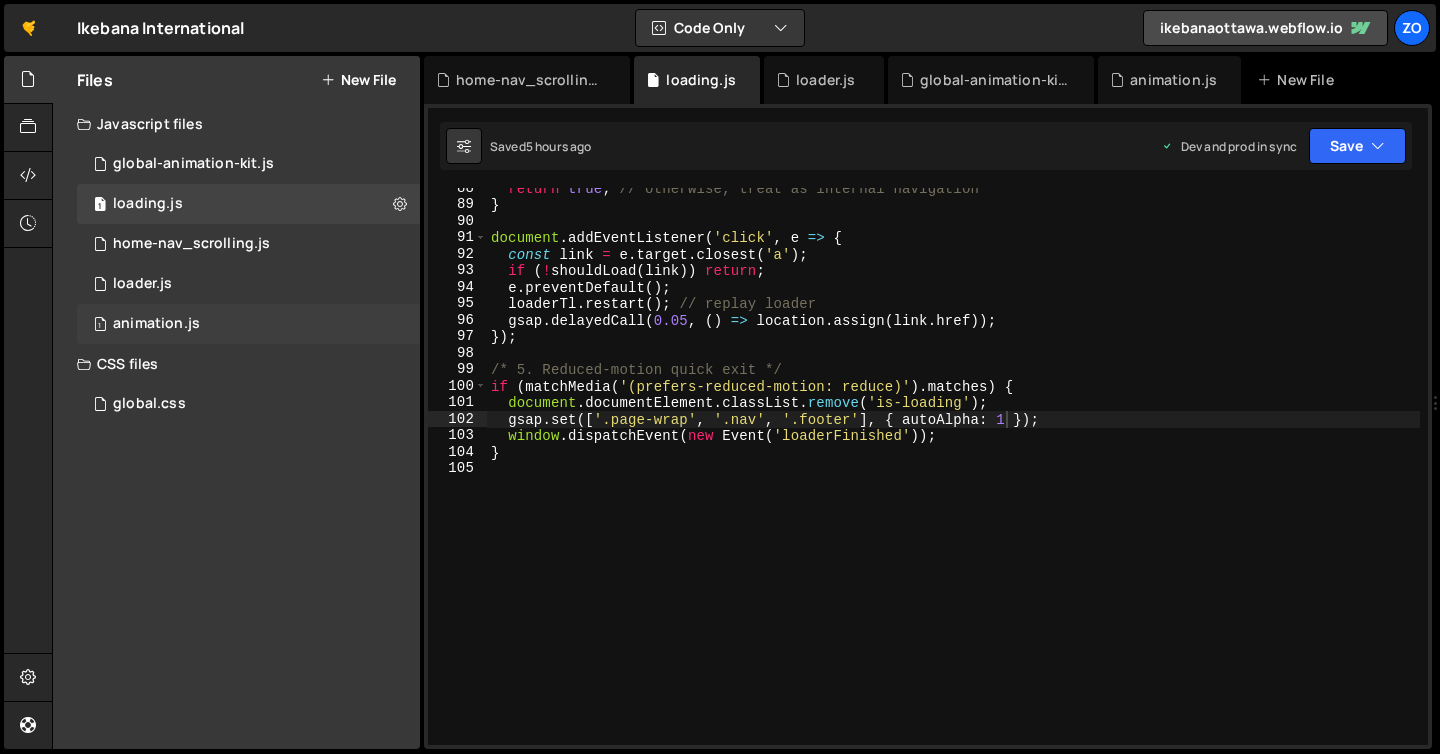 click on "animation.js" at bounding box center (156, 324) 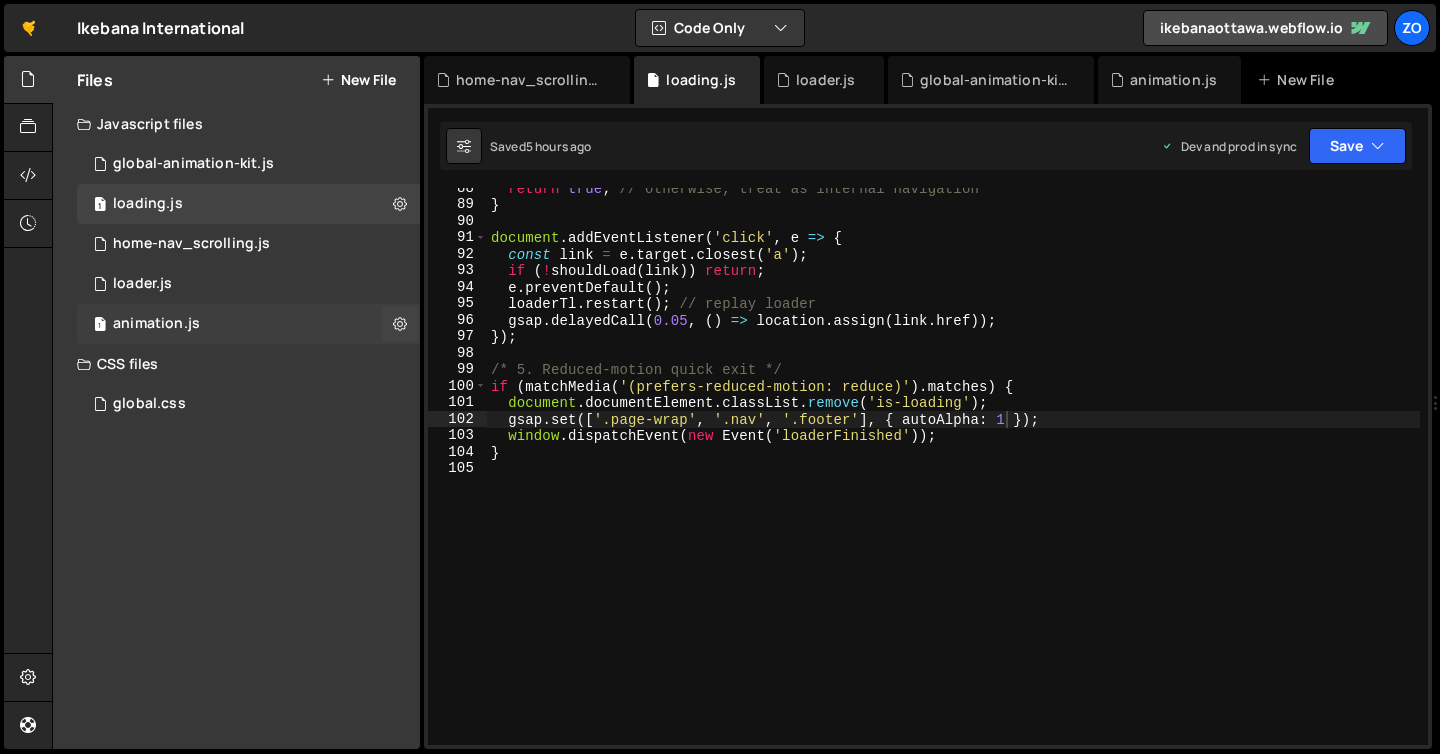click on "animation.js" at bounding box center [156, 324] 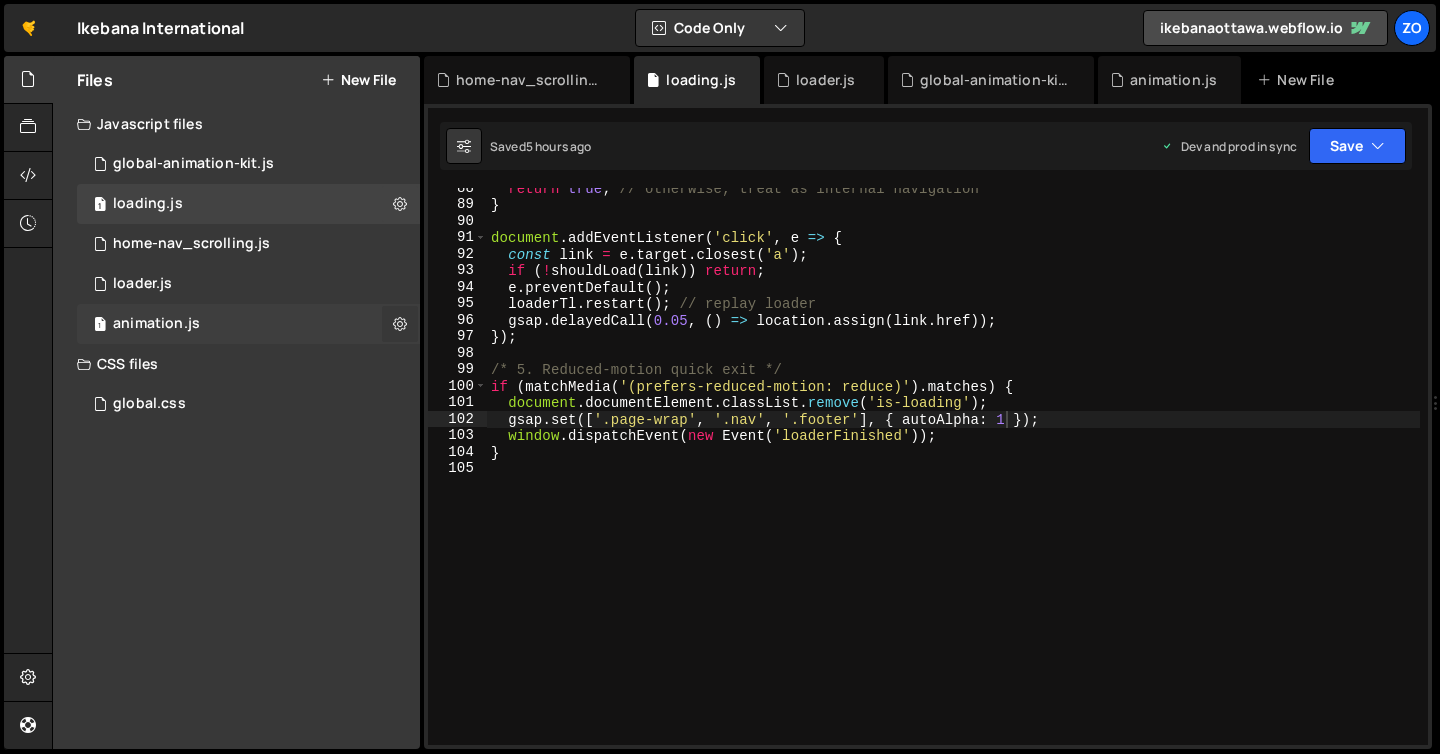 click at bounding box center [400, 323] 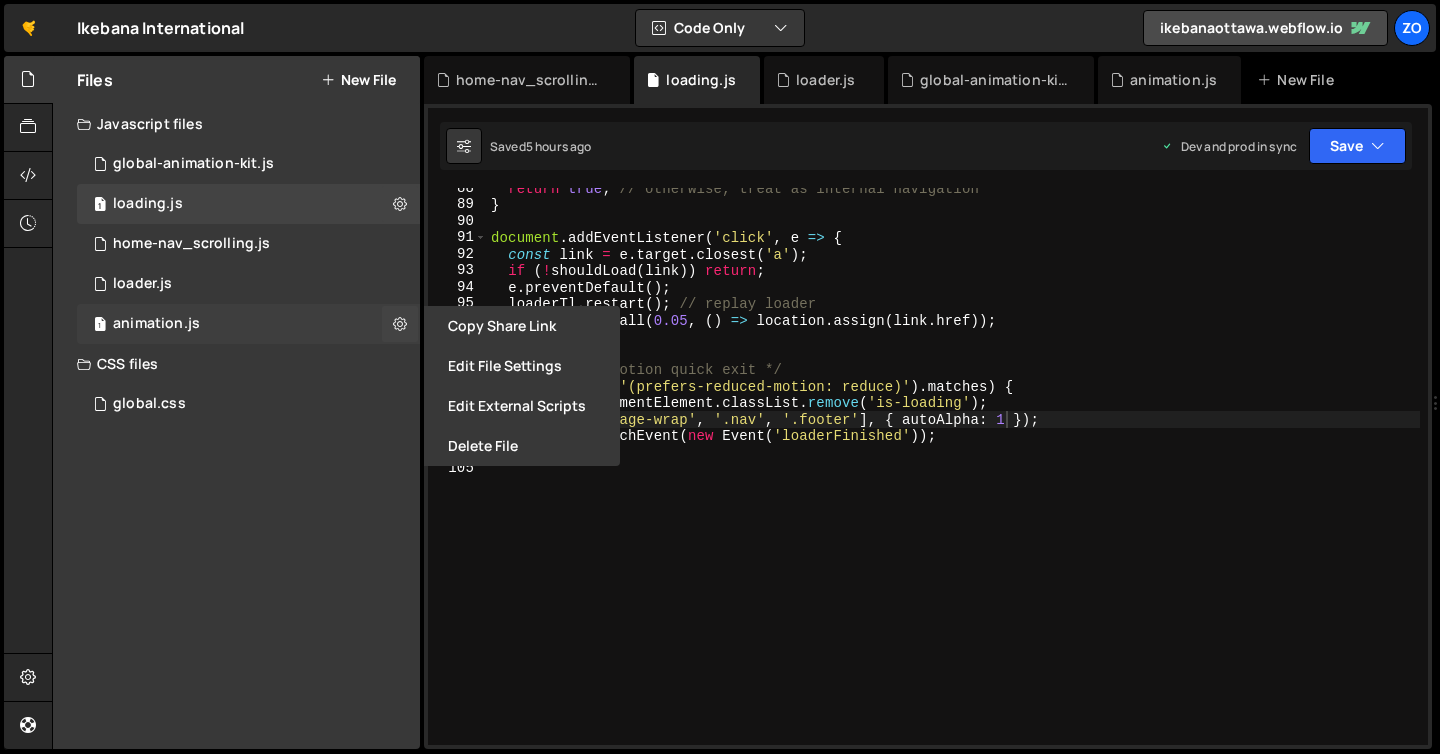click on "1
animation.js
0" at bounding box center (248, 324) 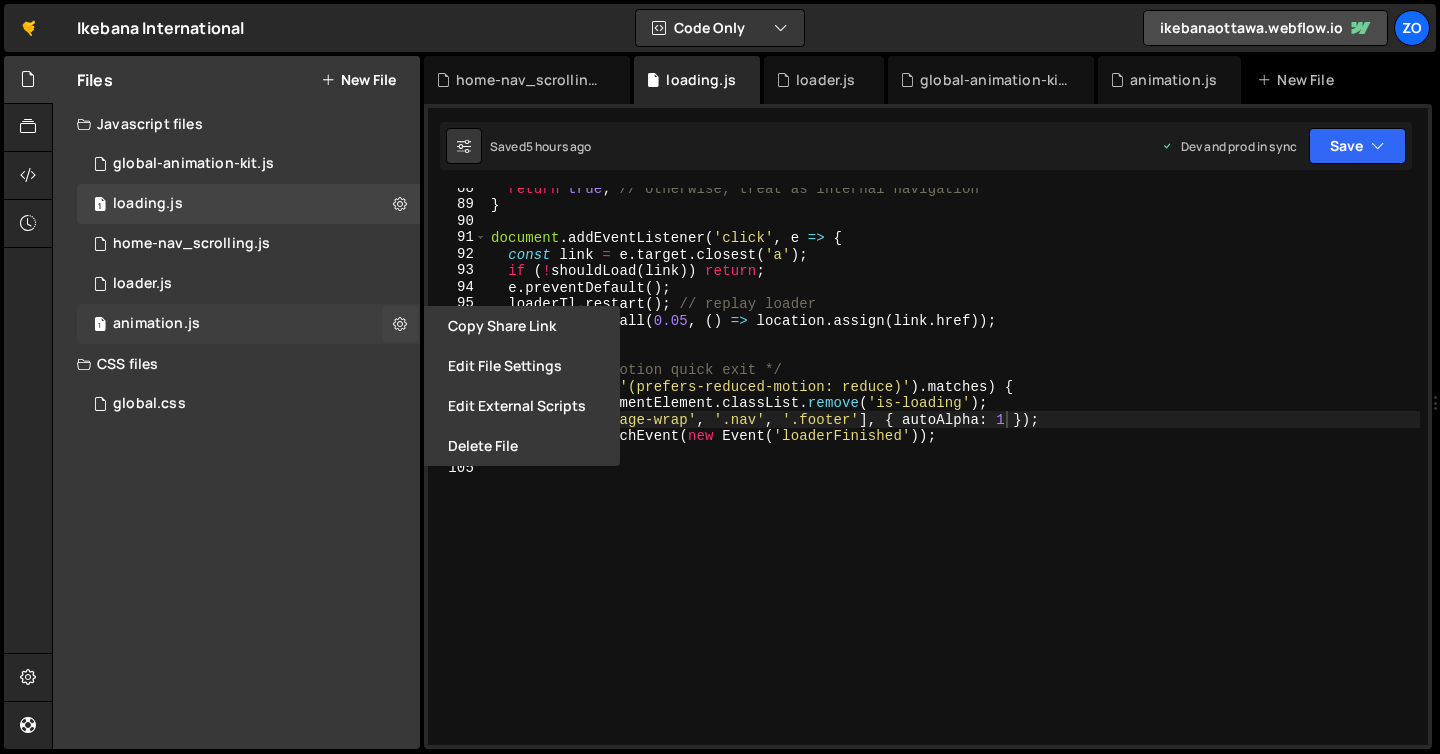 type 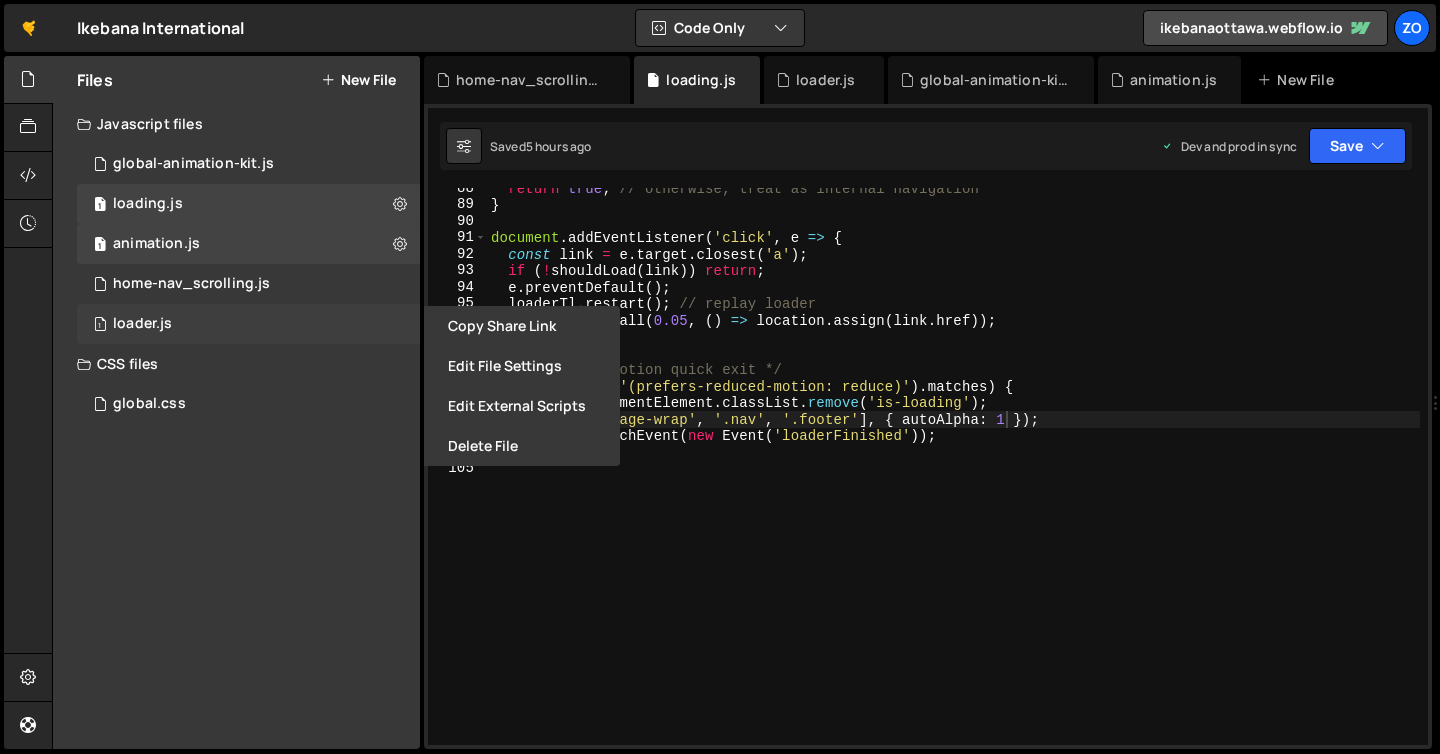 click on "1
loader.js
0" at bounding box center [248, 324] 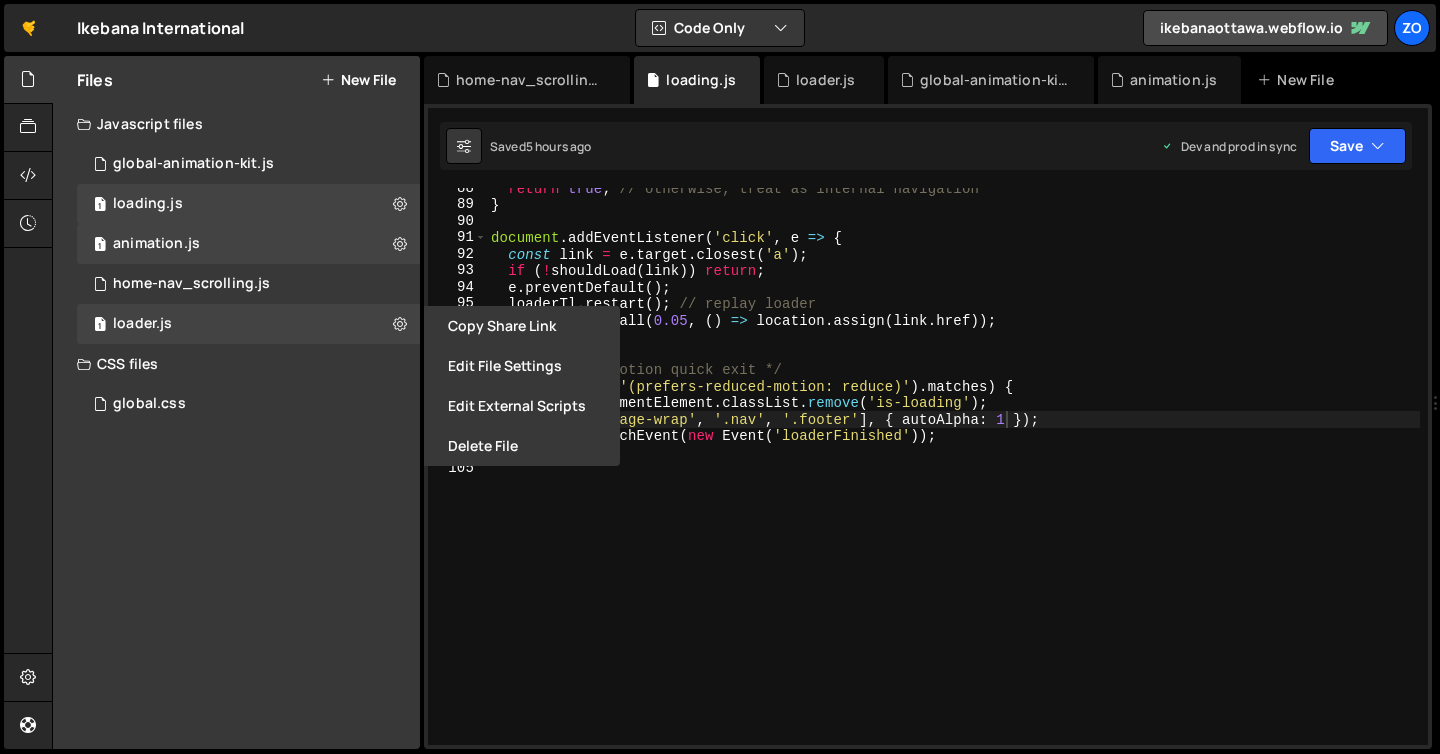 type on "gsap.delayedCall(0.05, () => location.assign(link.href));" 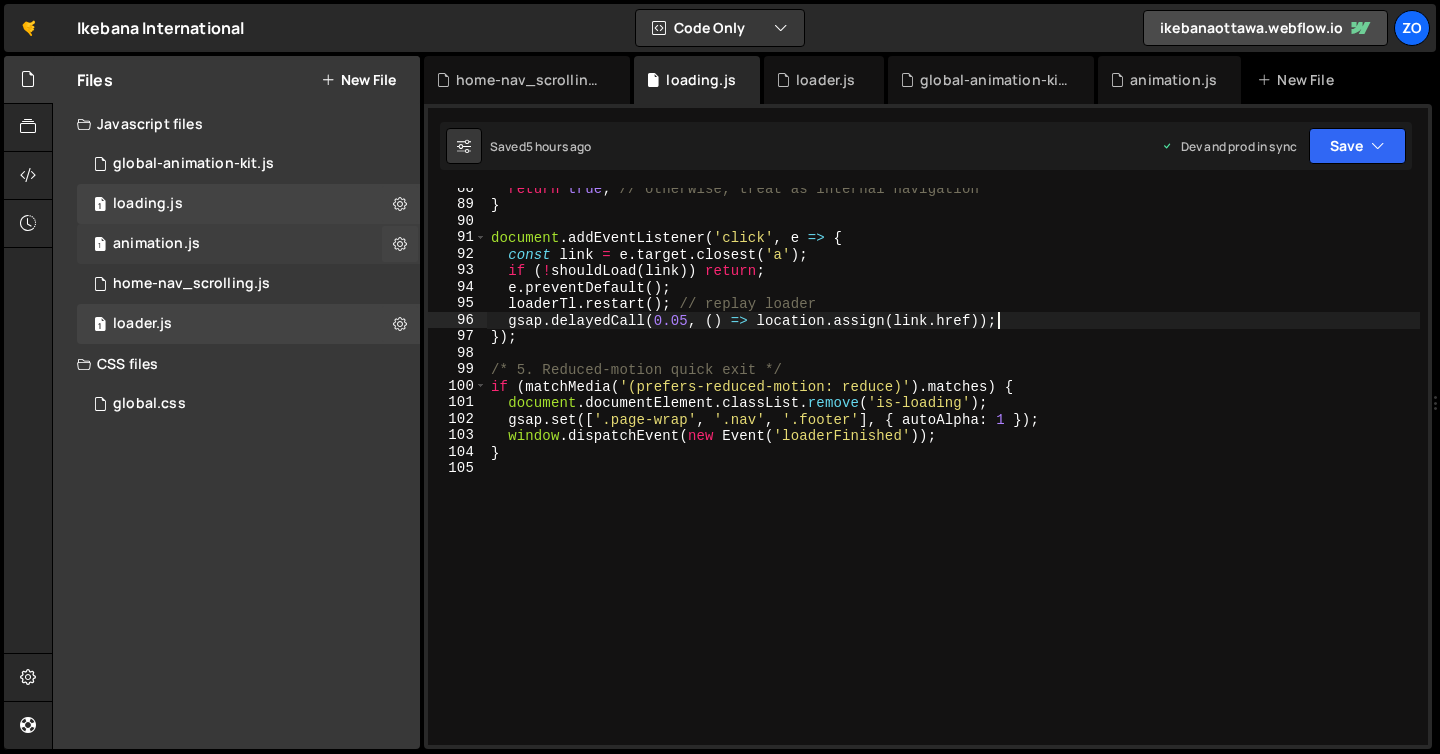click on "animation.js" at bounding box center [156, 244] 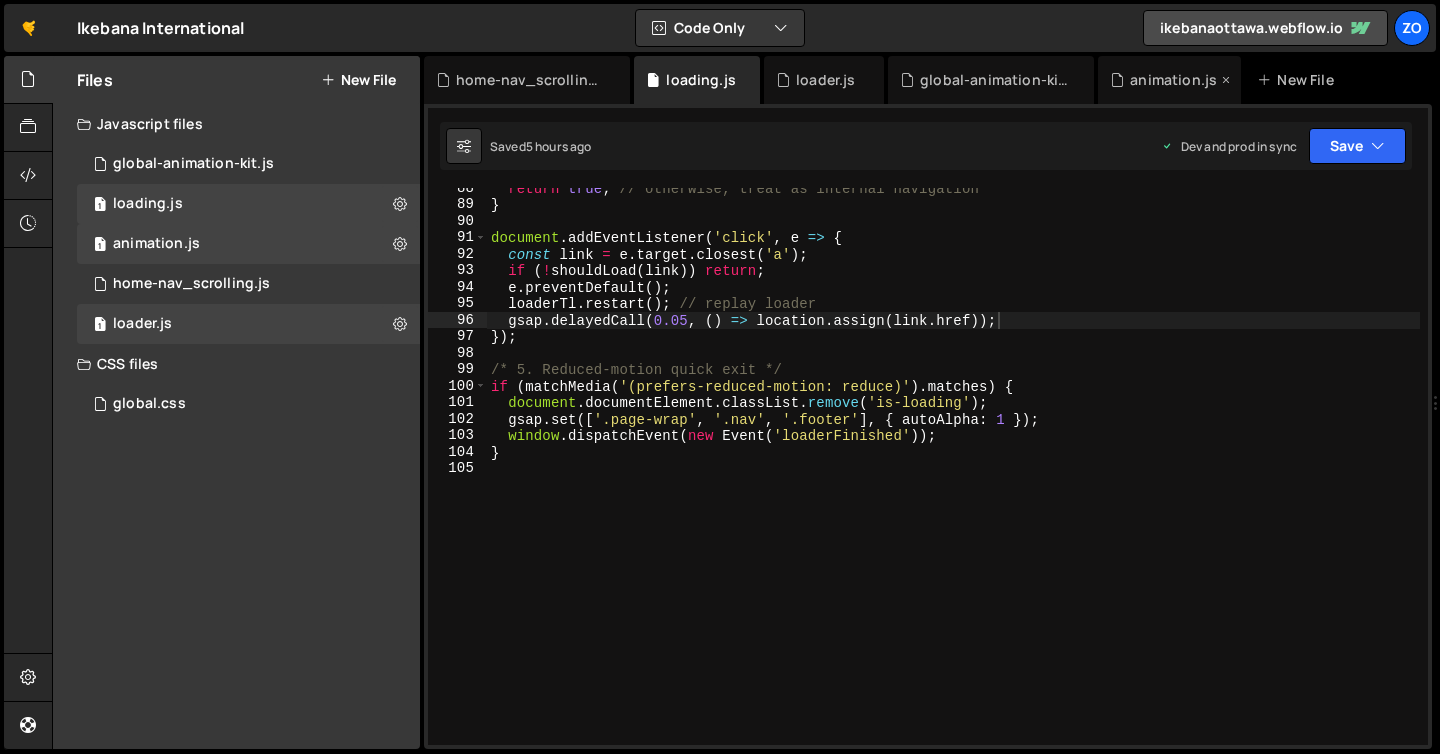 click on "animation.js" at bounding box center (1173, 80) 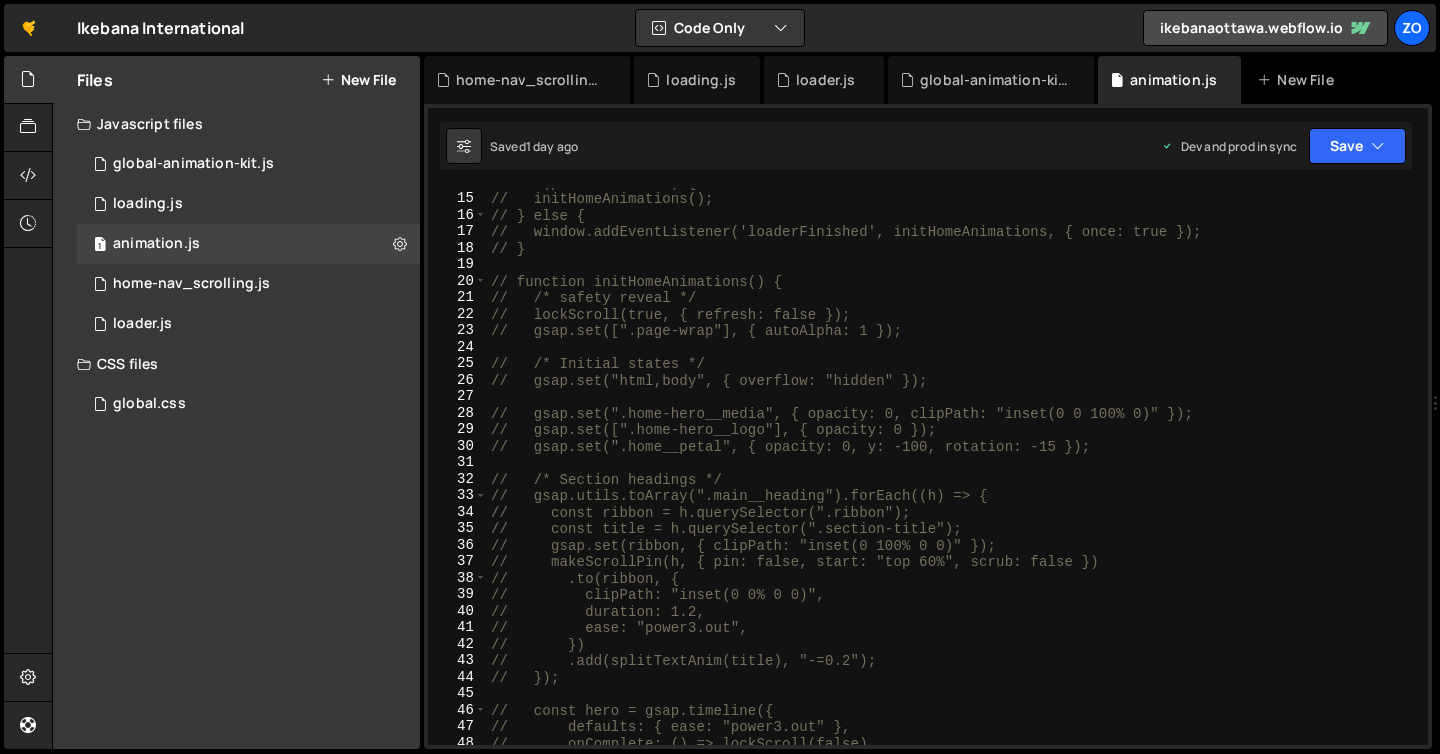 scroll, scrollTop: 371, scrollLeft: 0, axis: vertical 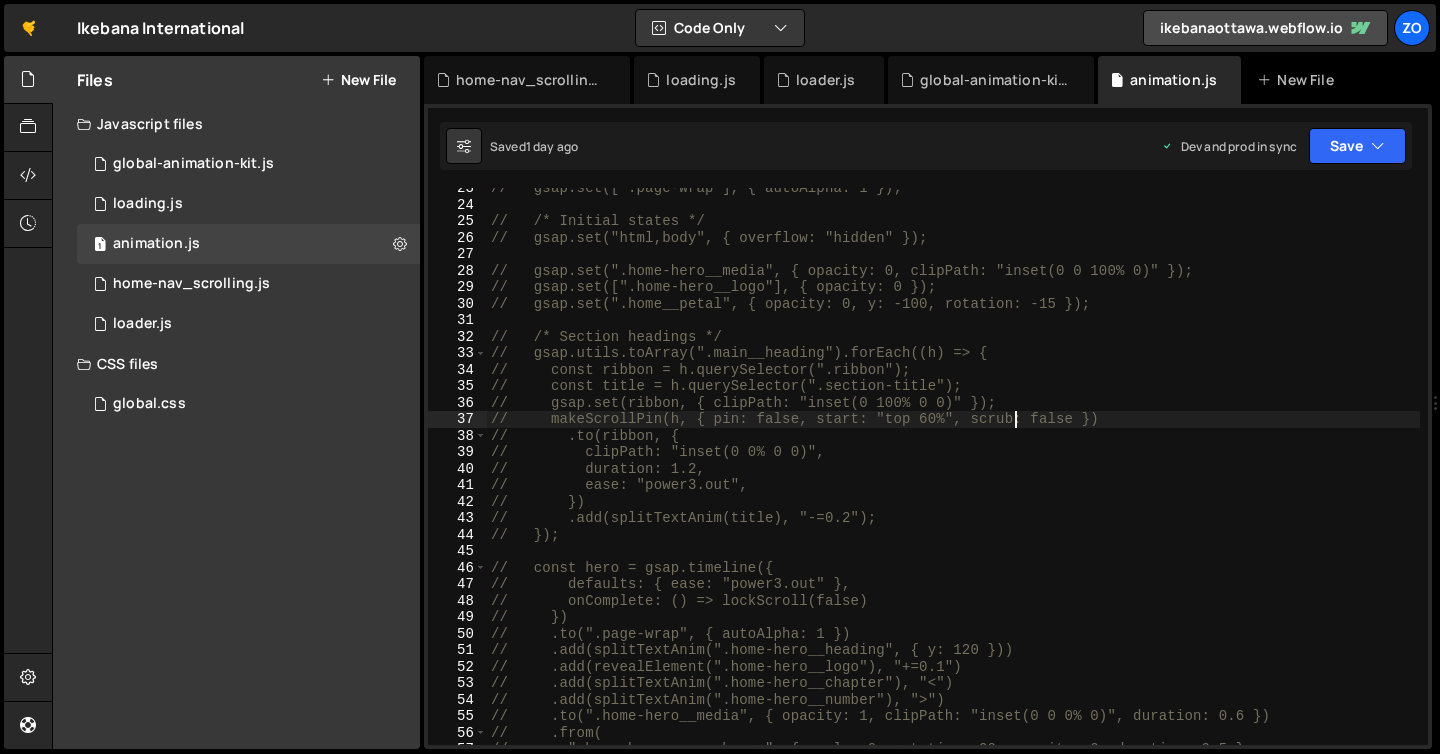 click on "//   gsap.set([".page-wrap"], { autoAlpha: 1 }); //   /* Initial states */ //   gsap.set("html,body", { overflow: "hidden" }); //   gsap.set(".home-hero__media", { opacity: 0, clipPath: "inset(0 0 100% 0)" }); //   gsap.set([".home-hero__logo"], { opacity: 0 }); //   gsap.set(".home__petal", { opacity: 0, y: -100, rotation: -15 }); //   /* Section headings */ //   gsap.utils.toArray(".main__heading").forEach((h) => { //     const ribbon = h.querySelector(".ribbon"); //     const title = h.querySelector(".section-title"); //     gsap.set(ribbon, { clipPath: "inset(0 100% 0 0)" }); //     makeScrollPin(h, { pin: false, start: "top 60%", scrub: false }) //       .to(ribbon, { //         clipPath: "inset(0 0% 0 0)", //         duration: 1.2, //         ease: "power3.out", //       }) //       .add(splitTextAnim(title), "-=0.2"); //   }); //   const hero = gsap.timeline({ //       defaults: { ease: "power3.out" }, //       onComplete: () => lockScroll(false) //     }) //     .to(".page-wrap", { autoAlpha: 1 })" at bounding box center (953, 475) 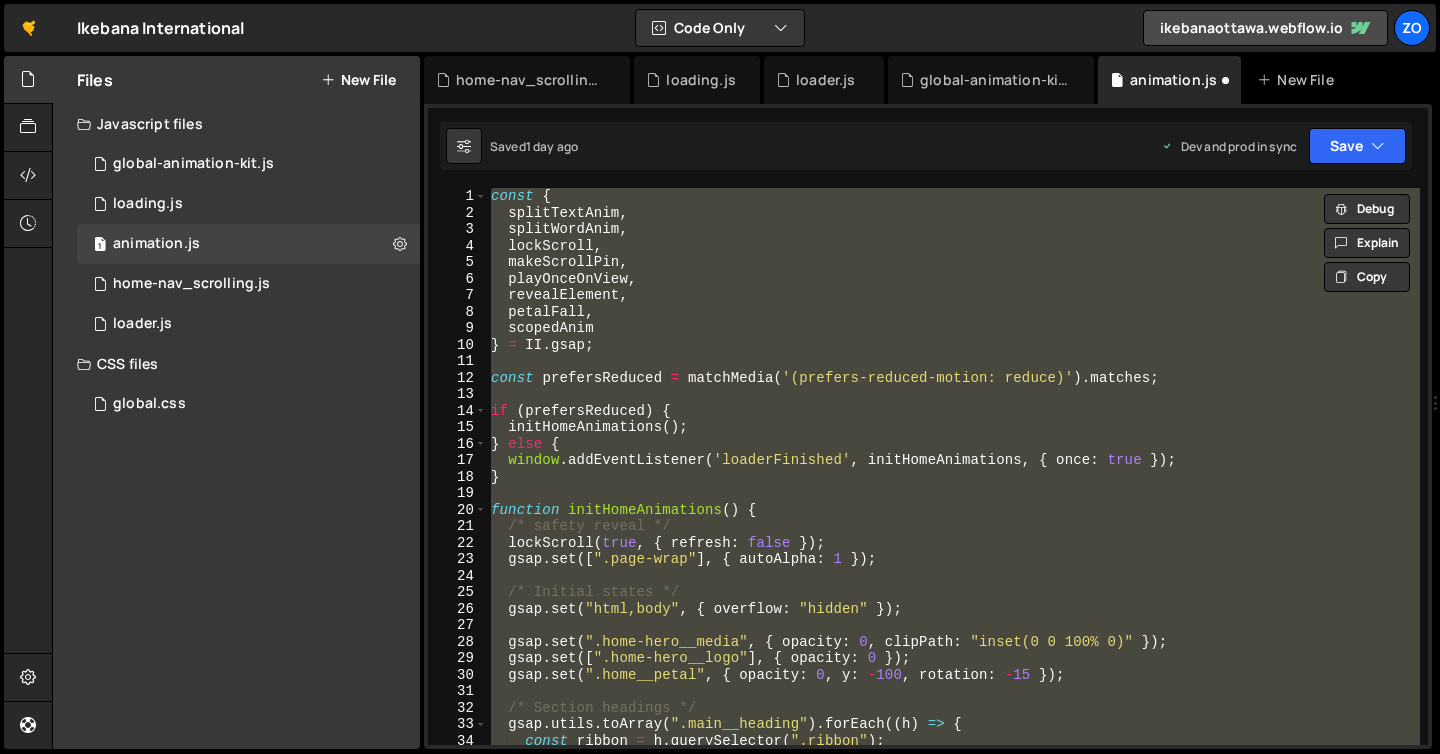 scroll, scrollTop: 0, scrollLeft: 0, axis: both 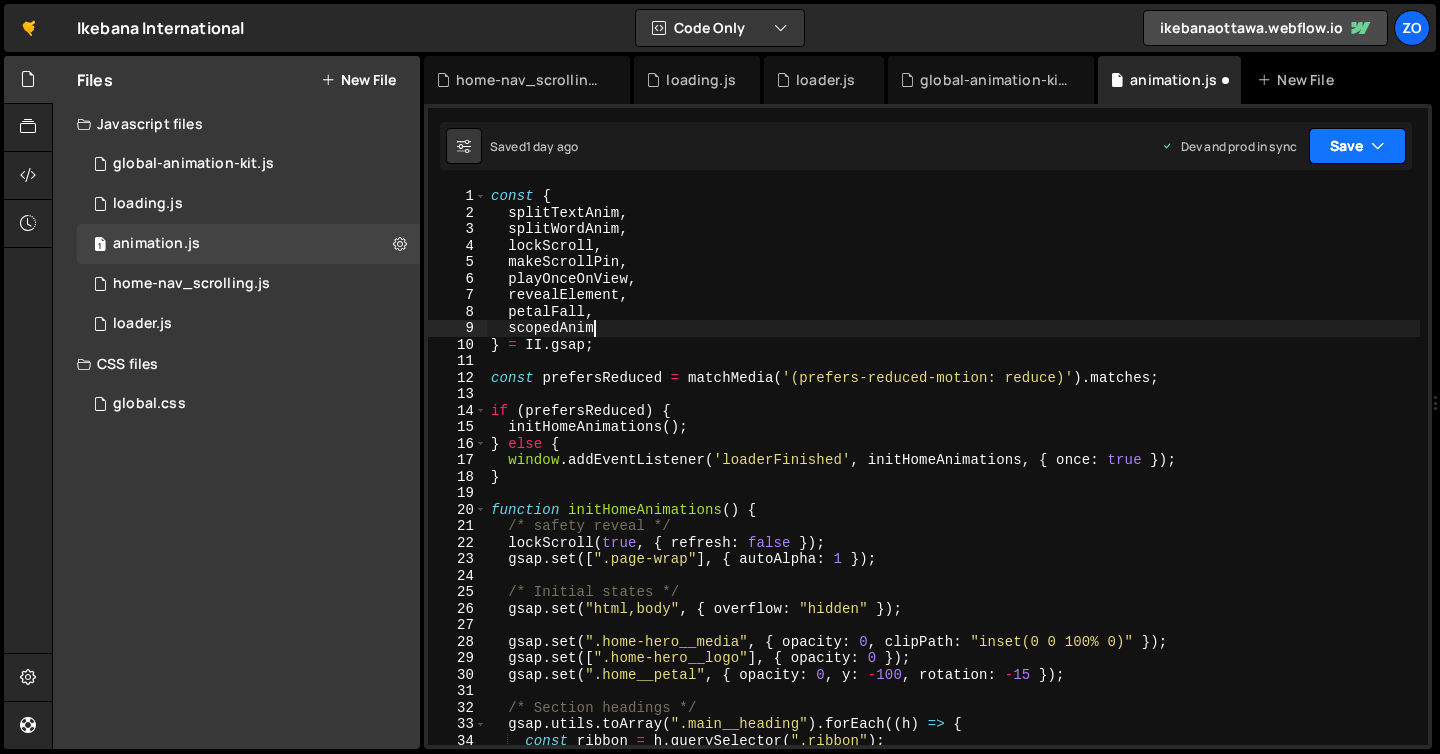 click on "Save" at bounding box center [1357, 146] 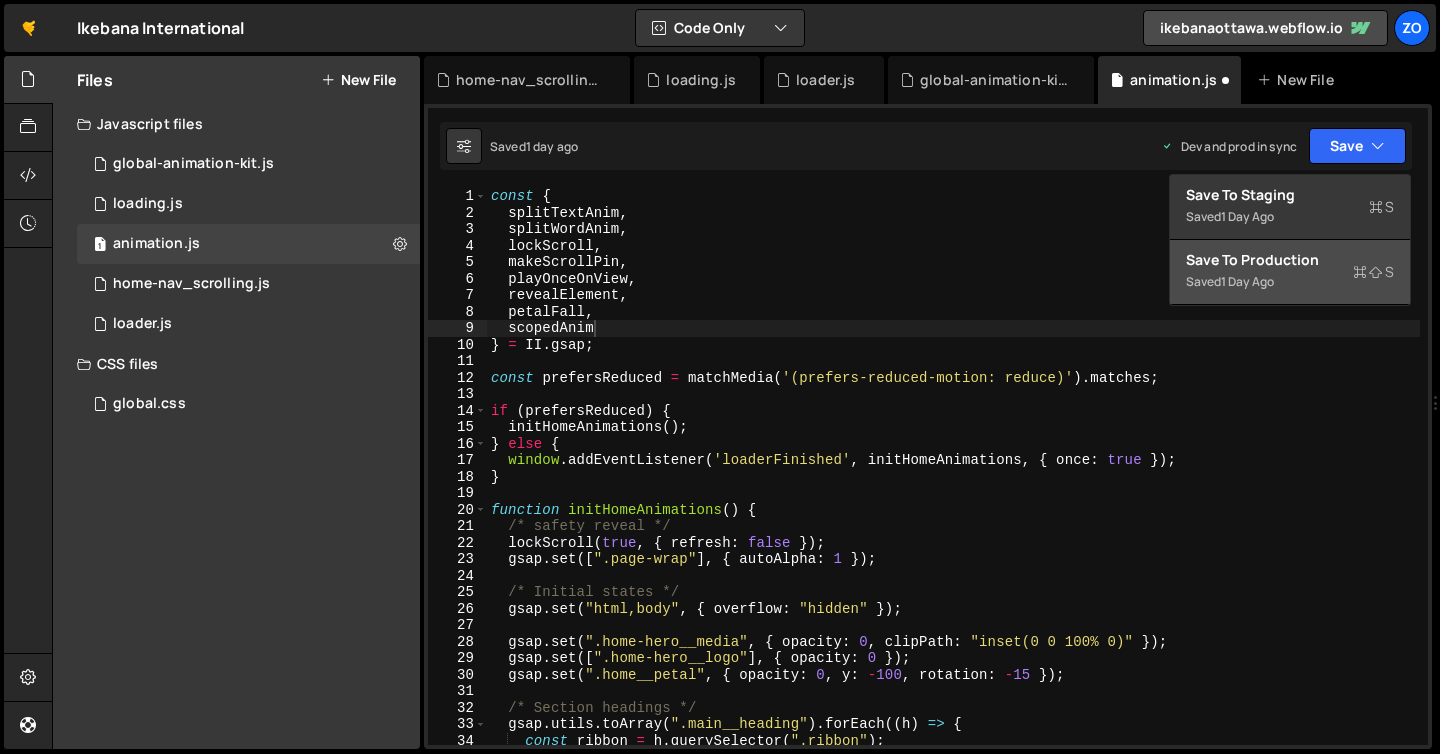 click on "Saved  1 day ago" at bounding box center (1290, 282) 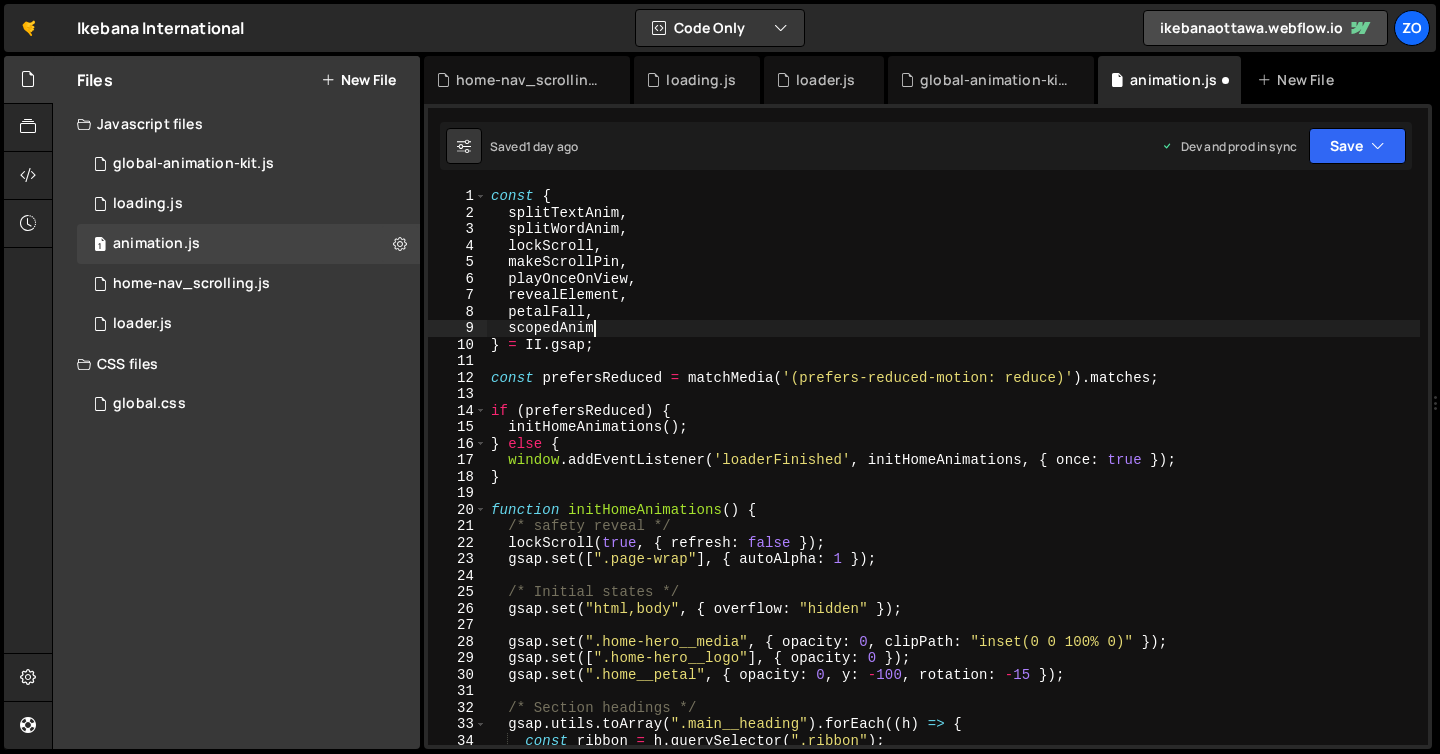 click on "const   {    splitTextAnim ,    splitWordAnim ,    lockScroll ,    makeScrollPin ,    playOnceOnView ,    revealElement ,    petalFall ,    scopedAnim }   =   II . gsap ; const   prefersReduced   =   matchMedia ( '(prefers-reduced-motion: reduce)' ) . matches ; if   ( prefersReduced )   {    initHomeAnimations ( ) ; }   else   {    window . addEventListener ( 'loaderFinished' ,   initHomeAnimations ,   {   once :   true   }) ; } function   initHomeAnimations ( )   {    /* safety reveal */    lockScroll ( true ,   {   refresh :   false   }) ;    gsap . set ([ ".page-wrap" ] ,   {   autoAlpha :   1   }) ;    /* Initial states */    gsap . set ( "html,body" ,   {   overflow :   "hidden"   }) ;    gsap . set ( ".home-hero__media" ,   {   opacity :   0 ,   clipPath :   "inset(0 0 100% 0)"   }) ;    gsap . set ([ ".home-hero__logo" ] ,   {   opacity :   0   }) ;    gsap . set ( ".home__petal" ,   {   opacity :   0 ,   y :   - 100 ,   rotation :   - 15   }) ;    /* Section headings */    gsap . utils . toArray ( ) ." at bounding box center (953, 483) 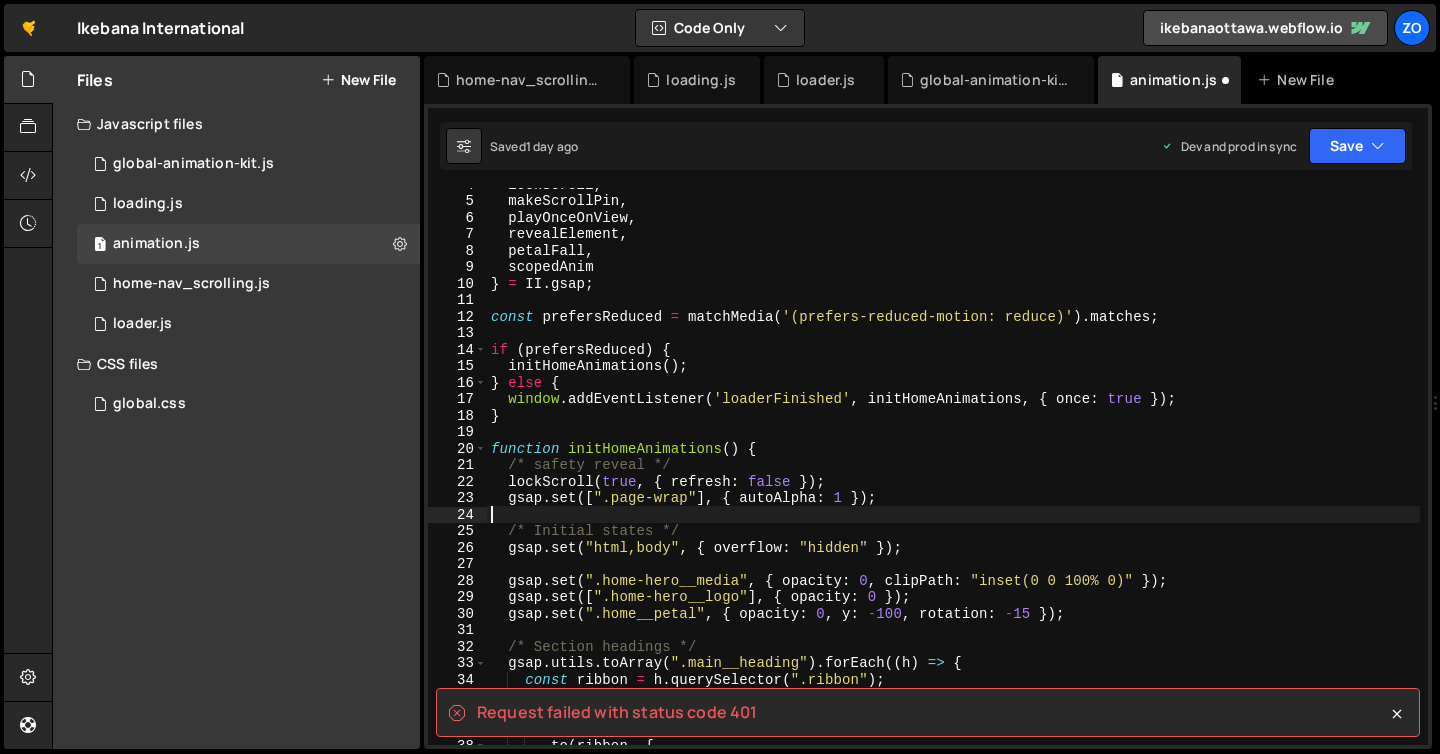 click on "lockScroll ,    makeScrollPin ,    playOnceOnView ,    revealElement ,    petalFall ,    scopedAnim }   =   II . gsap ; const   prefersReduced   =   matchMedia ( '(prefers-reduced-motion: reduce)' ) . matches ; if   ( prefersReduced )   {    initHomeAnimations ( ) ; }   else   {    window . addEventListener ( 'loaderFinished' ,   initHomeAnimations ,   {   once :   true   }) ; } function   initHomeAnimations ( )   {    /* safety reveal */    lockScroll ( true ,   {   refresh :   false   }) ;    gsap . set ([ ".page-wrap" ] ,   {   autoAlpha :   1   }) ;    /* Initial states */    gsap . set ( "html,body" ,   {   overflow :   "hidden"   }) ;    gsap . set ( ".home-hero__media" ,   {   opacity :   0 ,   clipPath :   "inset(0 0 100% 0)"   }) ;    gsap . set ([ ".home-hero__logo" ] ,   {   opacity :   0   }) ;    gsap . set ( ".home__petal" ,   {   opacity :   0 ,   y :   - 100 ,   rotation :   - 15   }) ;    /* Section headings */    gsap . utils . toArray ( ".main__heading" ) . forEach (( h )   =>   {" at bounding box center (953, 471) 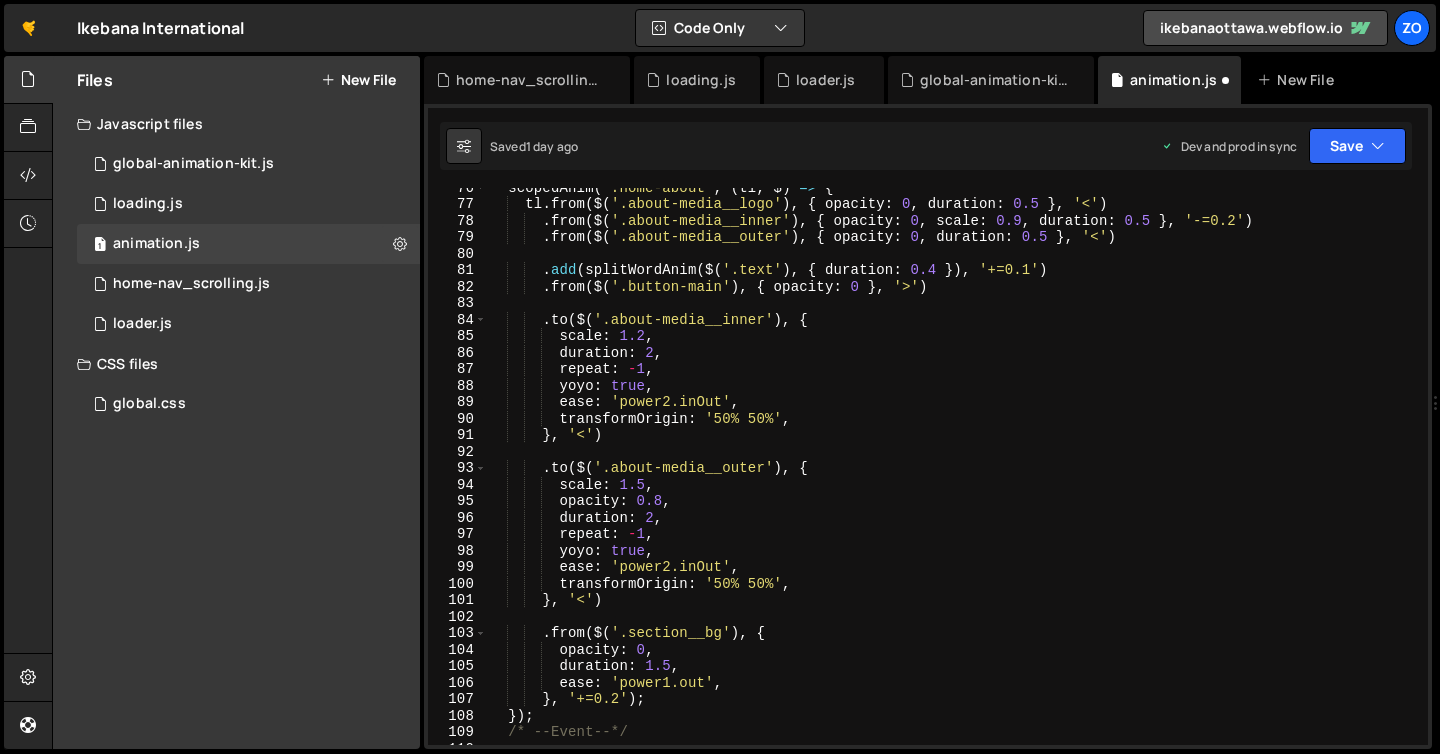 scroll, scrollTop: 1096, scrollLeft: 0, axis: vertical 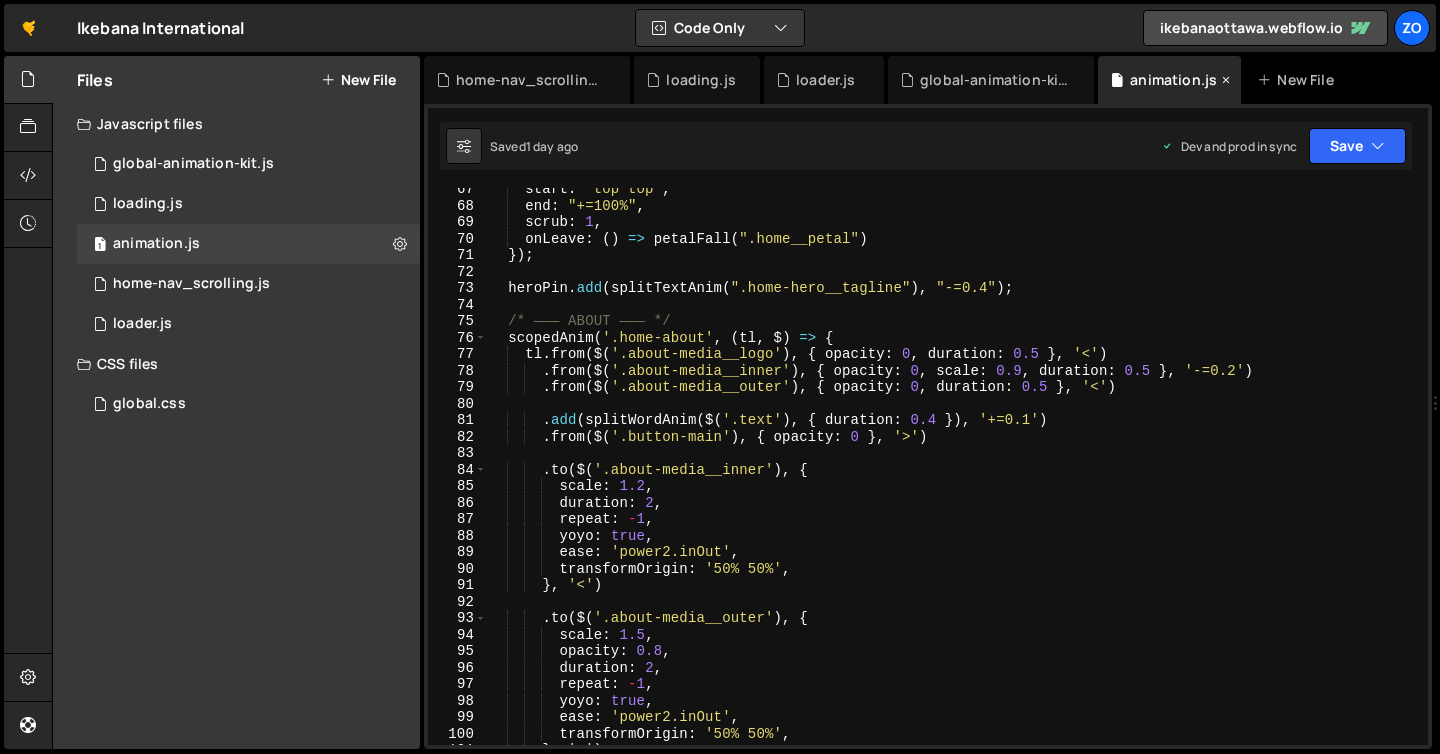 click on "animation.js" at bounding box center [1169, 80] 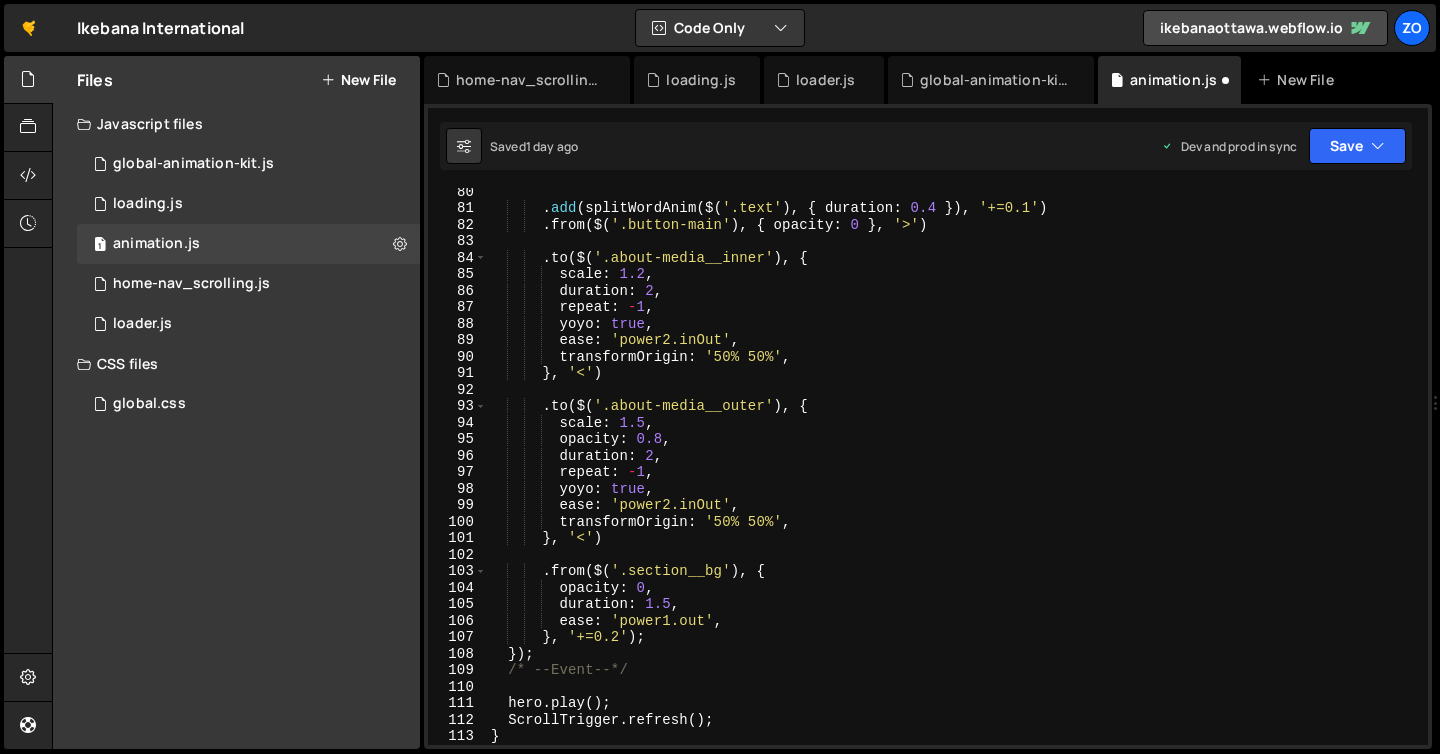 scroll, scrollTop: 1030, scrollLeft: 0, axis: vertical 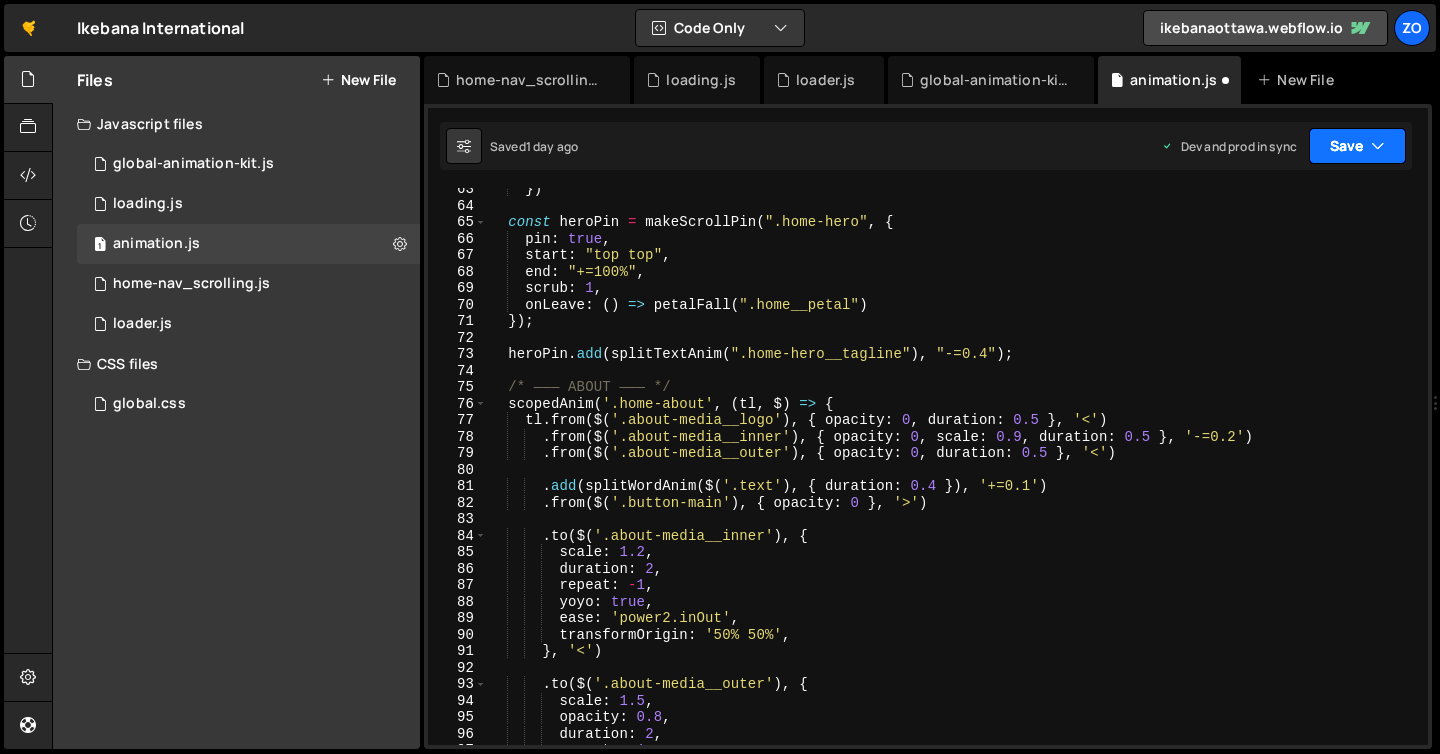 click at bounding box center (1378, 146) 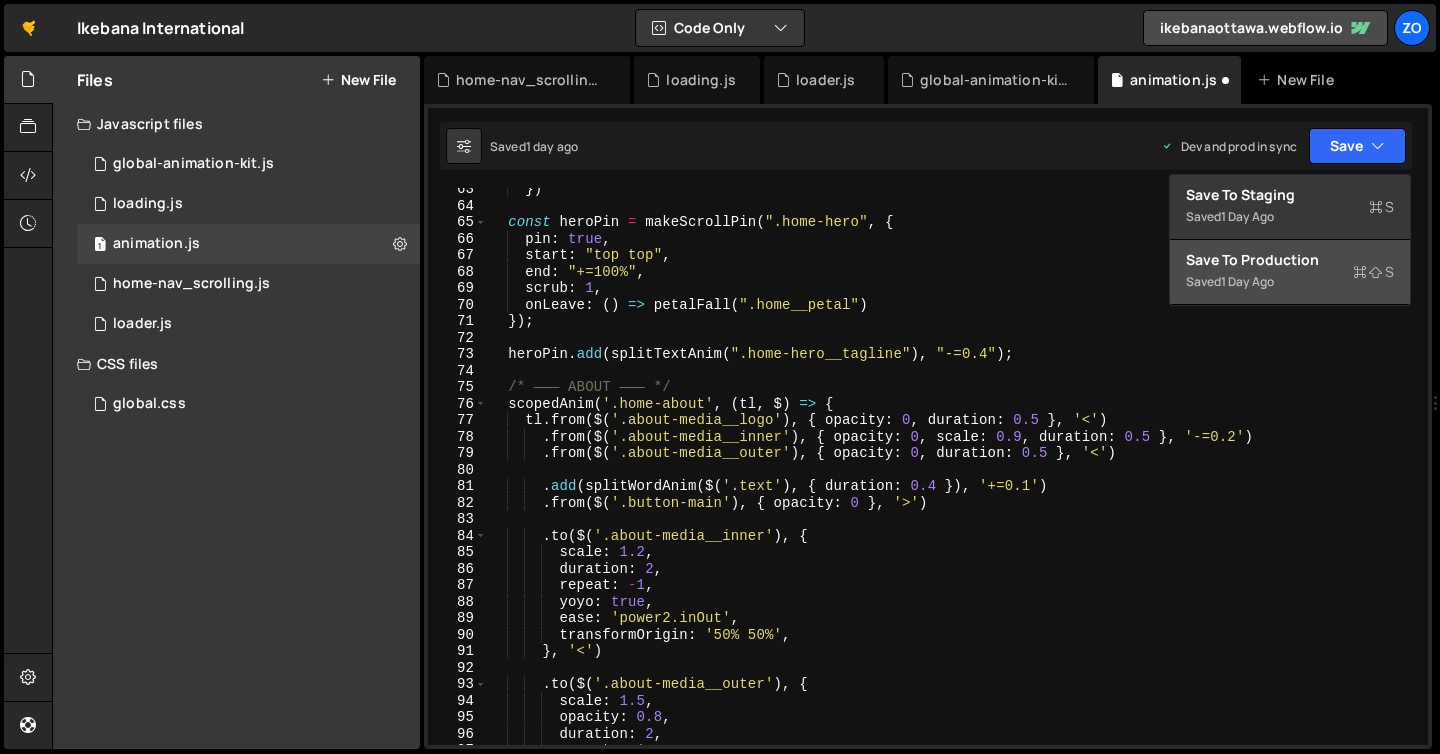 click on "Saved  1 day ago" at bounding box center [1290, 282] 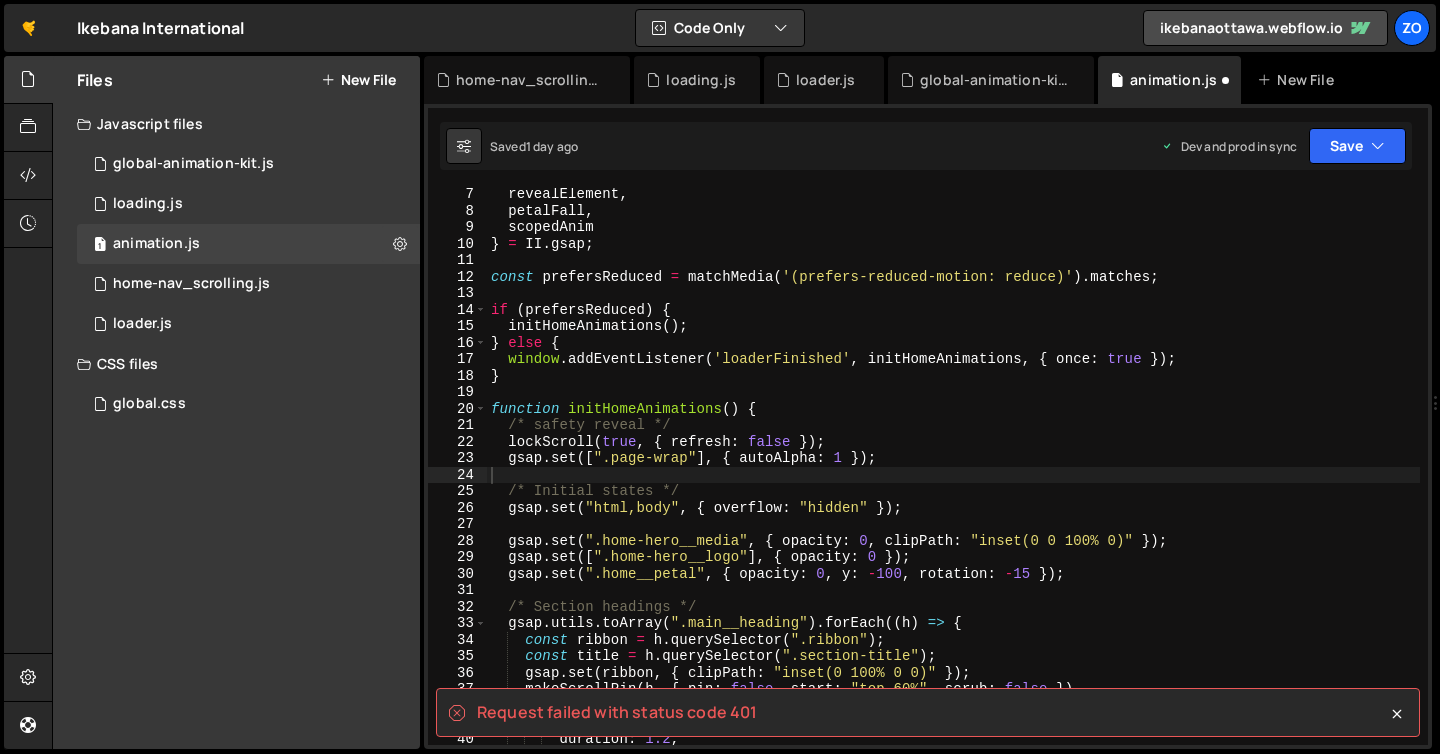 scroll, scrollTop: 101, scrollLeft: 0, axis: vertical 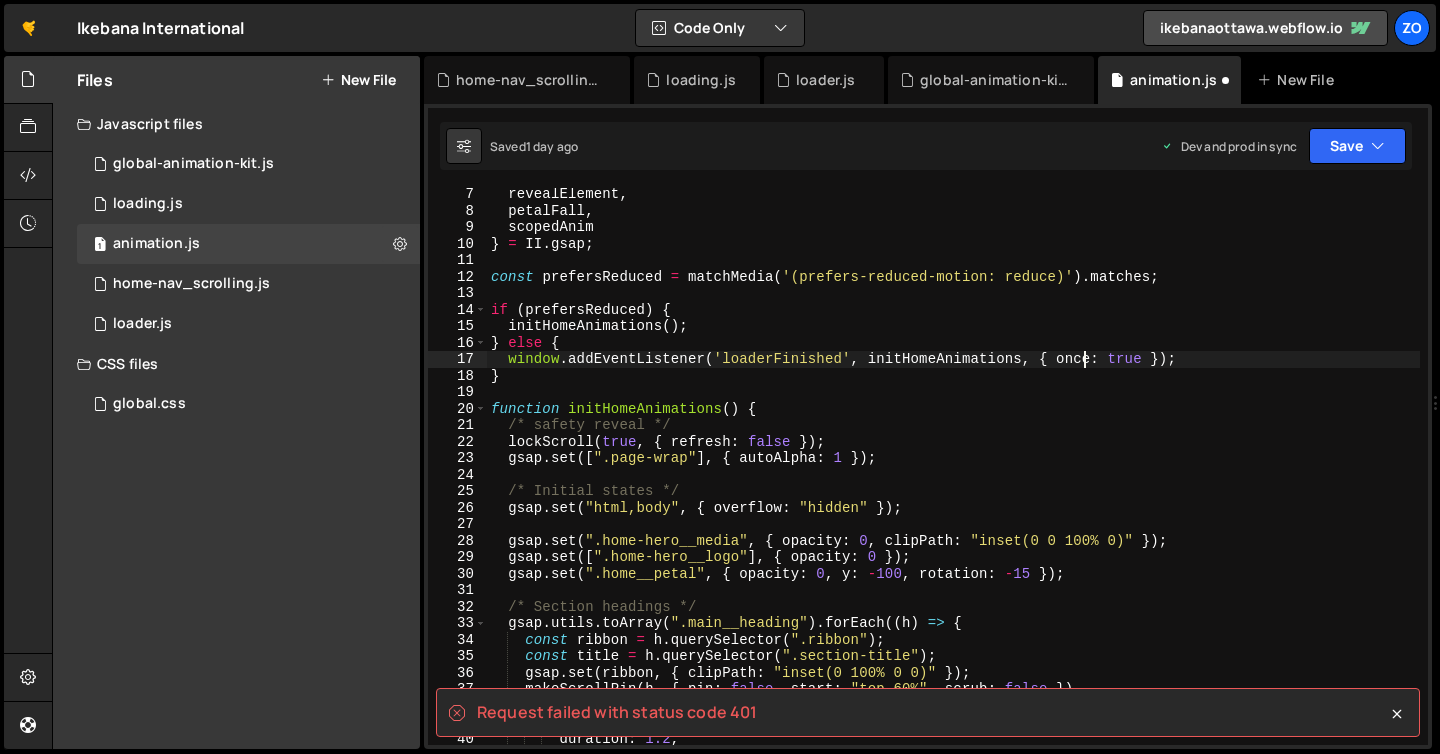 click on "revealElement ,    petalFall ,    scopedAnim }   =   II . gsap ; const   prefersReduced   =   matchMedia ( '(prefers-reduced-motion: reduce)' ) . matches ; if   ( prefersReduced )   {    initHomeAnimations ( ) ; }   else   {    window . addEventListener ( 'loaderFinished' ,   initHomeAnimations ,   {   once :   true   }) ; } function   initHomeAnimations ( )   {    /* safety reveal */    lockScroll ( true ,   {   refresh :   false   }) ;    gsap . set ([ ".page-wrap" ] ,   {   autoAlpha :   1   }) ;    /* Initial states */    gsap . set ("html,body" ,   {   overflow :   "hidden"   }) ;    gsap . set ( ".home-hero__media" ,   {   opacity :   0 ,   clipPath :   "inset(0 0 100% 0)"   }) ;    gsap . set ([ ".home-hero__logo" ] ,   {   opacity :   0   }) ;    gsap . set ( ".home__petal" ,   {   opacity :   0 ,   y :   - 100 ,   rotation :   - 15   }) ;    /* Section headings */    gsap . utils . toArray ( ".main__heading" ) . forEach (( h )   =>   {       const   ribbon   =   h . querySelector ( ".ribbon" ) ;" at bounding box center [953, 481] 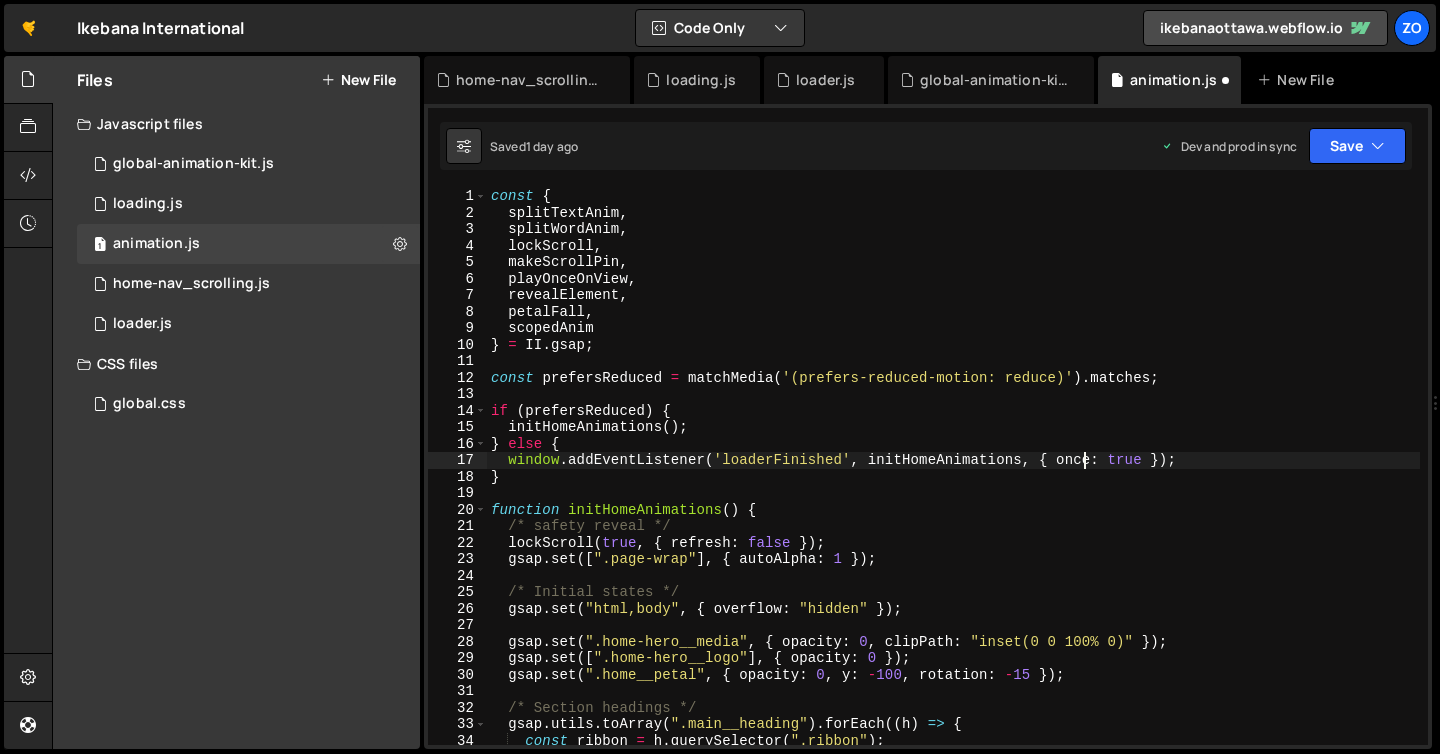 click on "const   {    splitTextAnim ,    splitWordAnim ,    lockScroll ,    makeScrollPin ,    playOnceOnView ,    revealElement ,    petalFall ,    scopedAnim }   =   II . gsap ; const   prefersReduced   =   matchMedia ( '(prefers-reduced-motion: reduce)' ) . matches ; if   ( prefersReduced )   {    initHomeAnimations ( ) ; }   else   {    window . addEventListener ( 'loaderFinished' ,   initHomeAnimations ,   {   once :   true   }) ; } function   initHomeAnimations ( )   {    /* safety reveal */    lockScroll ( true ,   {   refresh :   false   }) ;    gsap . set ([ ".page-wrap" ] ,   {   autoAlpha :   1   }) ;    /* Initial states */    gsap . set ( "html,body" ,   {   overflow :   "hidden"   }) ;    gsap . set ( ".home-hero__media" ,   {   opacity :   0 ,   clipPath :   "inset(0 0 100% 0)"   }) ;    gsap . set ([ ".home-hero__logo" ] ,   {   opacity :   0   }) ;    gsap . set ( ".home__petal" ,   {   opacity :   0 ,   y :   - 100 ,   rotation :   - 15   }) ;    /* Section headings */    gsap . utils . toArray ( ) ." at bounding box center [953, 483] 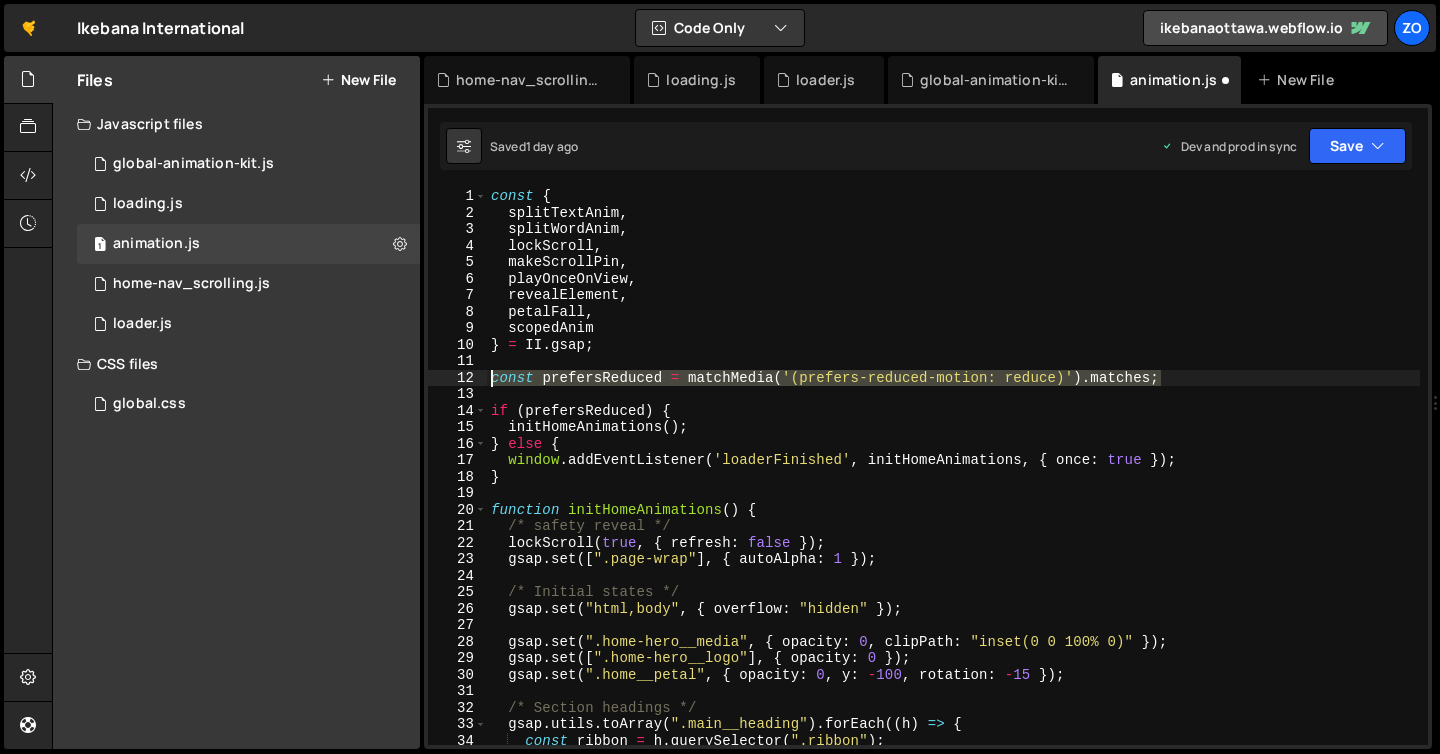 drag, startPoint x: 1229, startPoint y: 384, endPoint x: 469, endPoint y: 377, distance: 760.0322 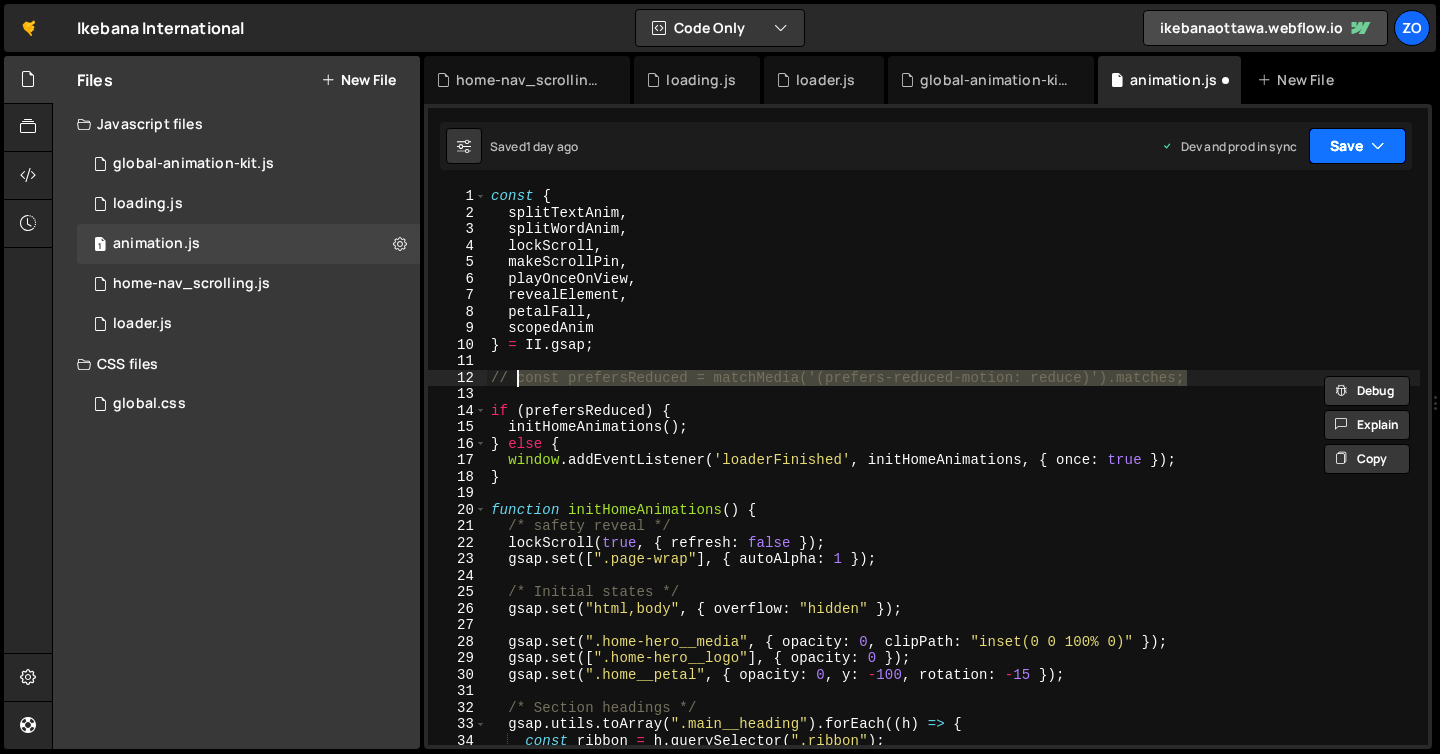 click on "Save" at bounding box center (1357, 146) 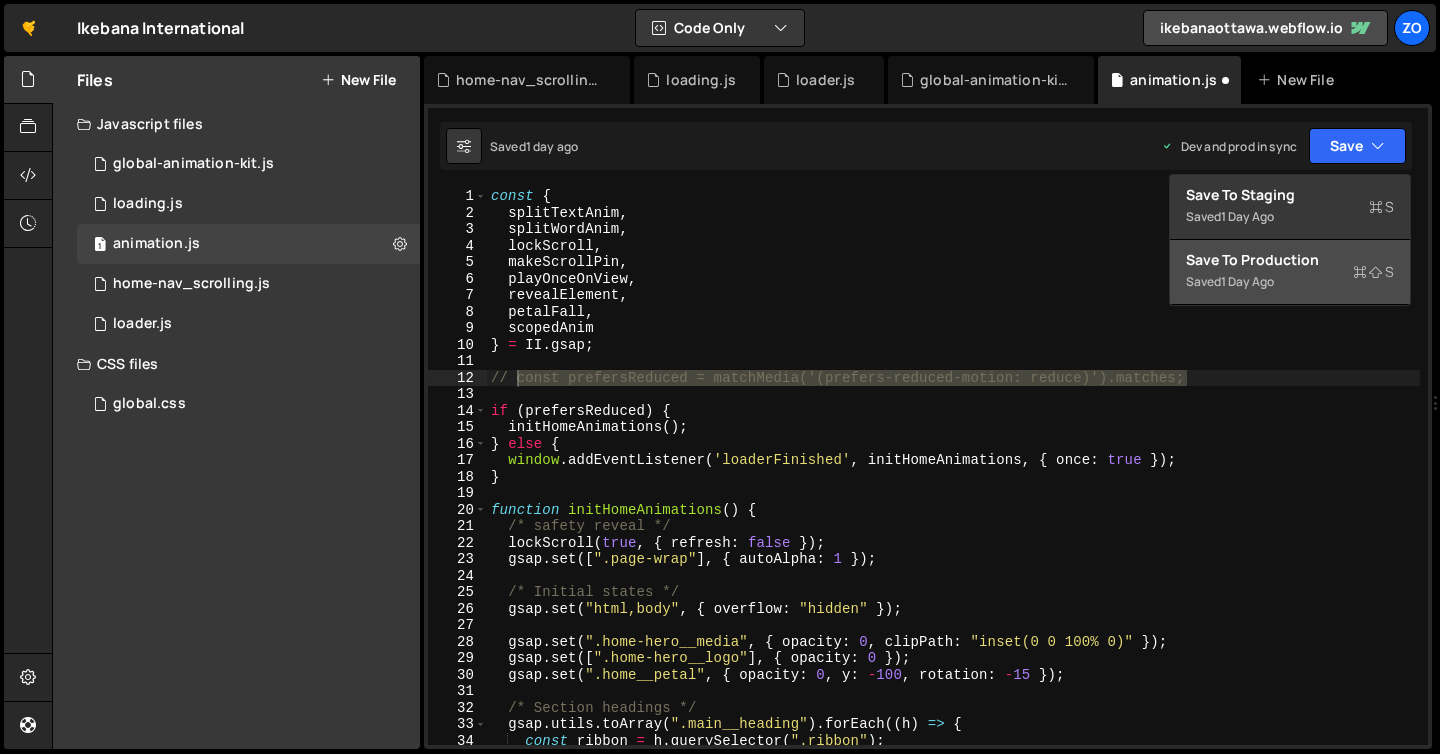 click on "1 day ago" at bounding box center (1247, 281) 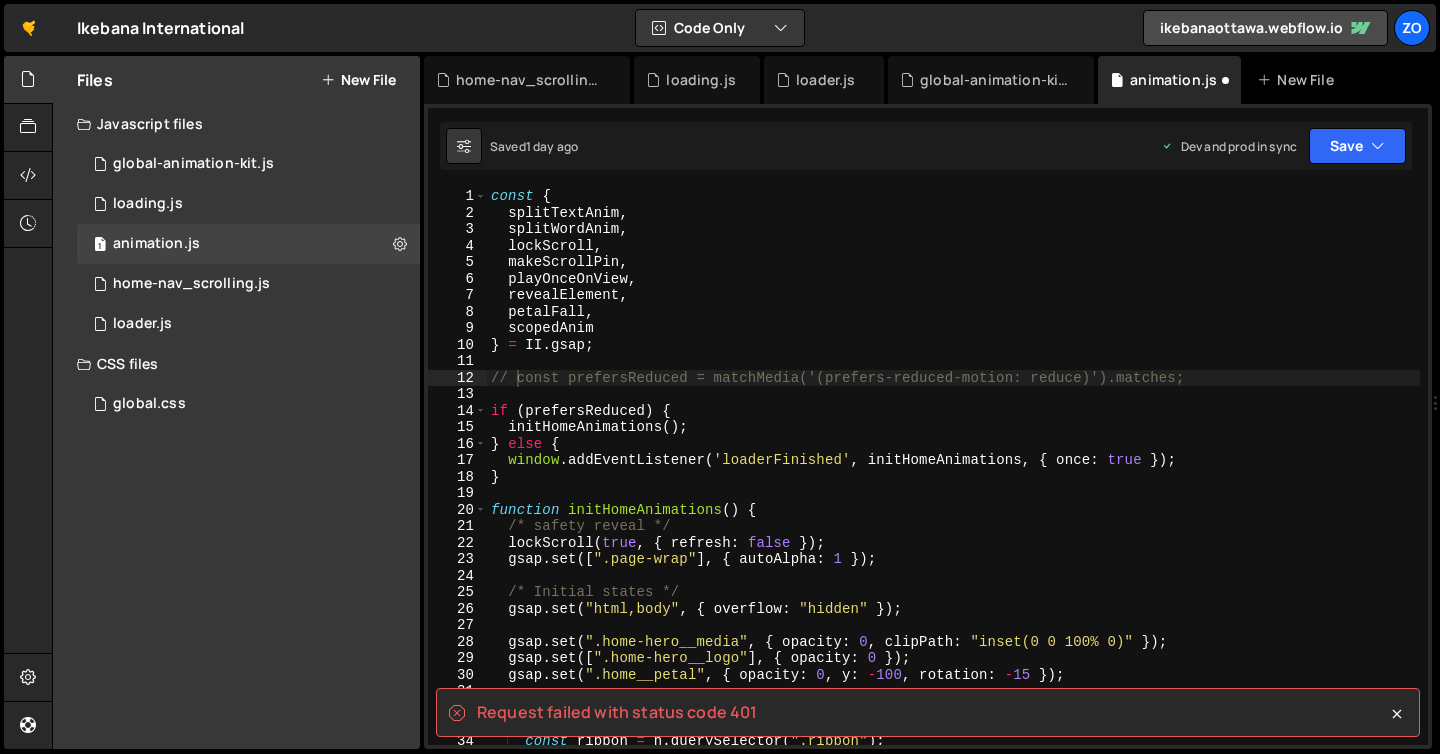 click on "const   {    splitTextAnim ,    splitWordAnim ,    lockScroll ,    makeScrollPin ,    playOnceOnView ,    revealElement ,    petalFall ,    scopedAnim }   =   II . gsap ; // const prefersReduced = matchMedia('(prefers-reduced-motion: reduce)').matches; if   ( prefersReduced )   {    initHomeAnimations ( ) ; }   else   {    window . addEventListener ( 'loaderFinished' ,   initHomeAnimations ,   {   once :   true   }) ; } function   initHomeAnimations ( )   {    /* safety reveal */    lockScroll ( true ,   {   refresh :   false   }) ;    gsap . set ([ ".page-wrap" ] ,   {   autoAlpha :   1   }) ;    /* Initial states */    gsap . set ( "html,body" ,   {   overflow :   "hidden"   }) ;    gsap . set ( ".home-hero__media" ,   {   opacity :   0 ,   clipPath :   "inset(0 0 100% 0)"   }) ;    gsap . set ([ ".home-hero__logo" ] ,   {   opacity :   0   }) ;    gsap . set ( ".home__petal" ,   {   opacity :   0 ,   y :   - 100 ,   rotation :   - 15   }) ;    /* Section headings */    gsap . utils . toArray ( ) . forEach" at bounding box center (953, 483) 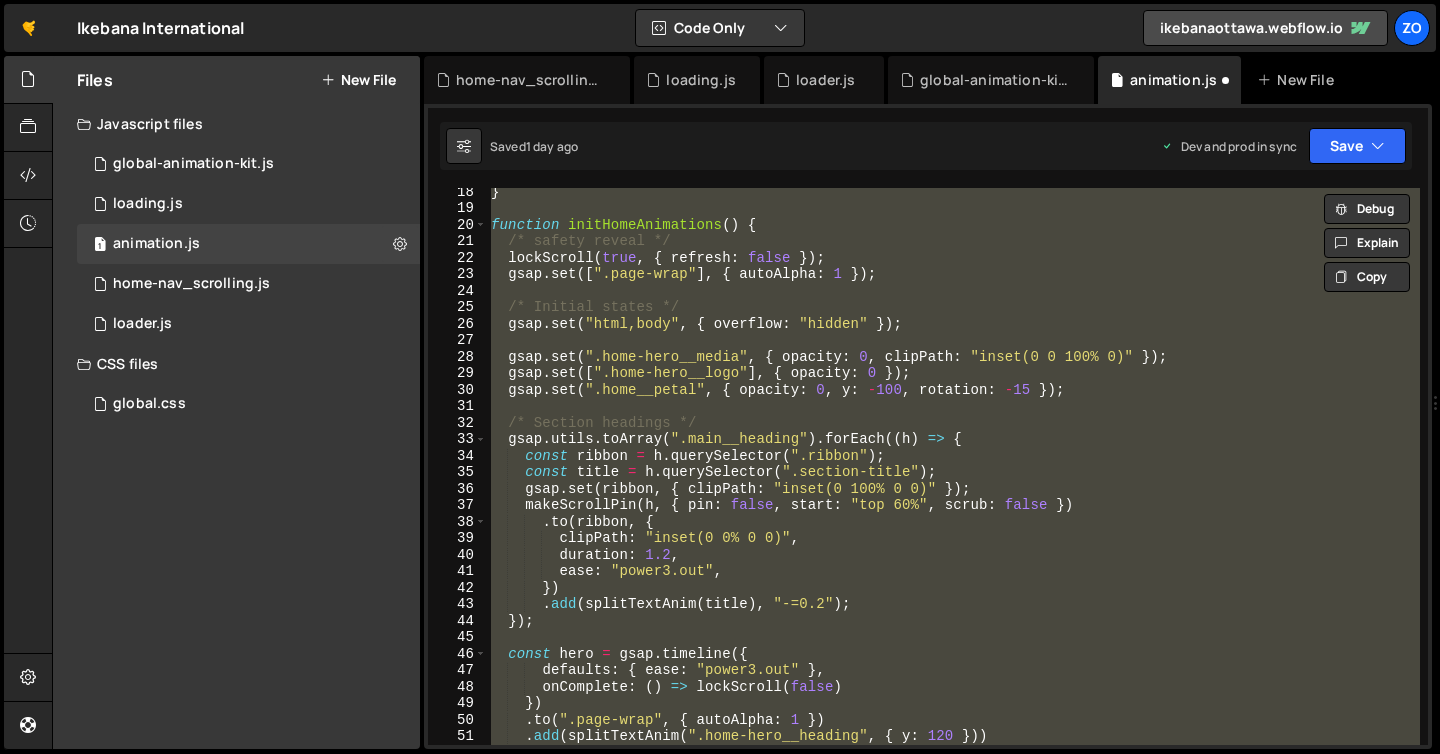 scroll, scrollTop: 0, scrollLeft: 0, axis: both 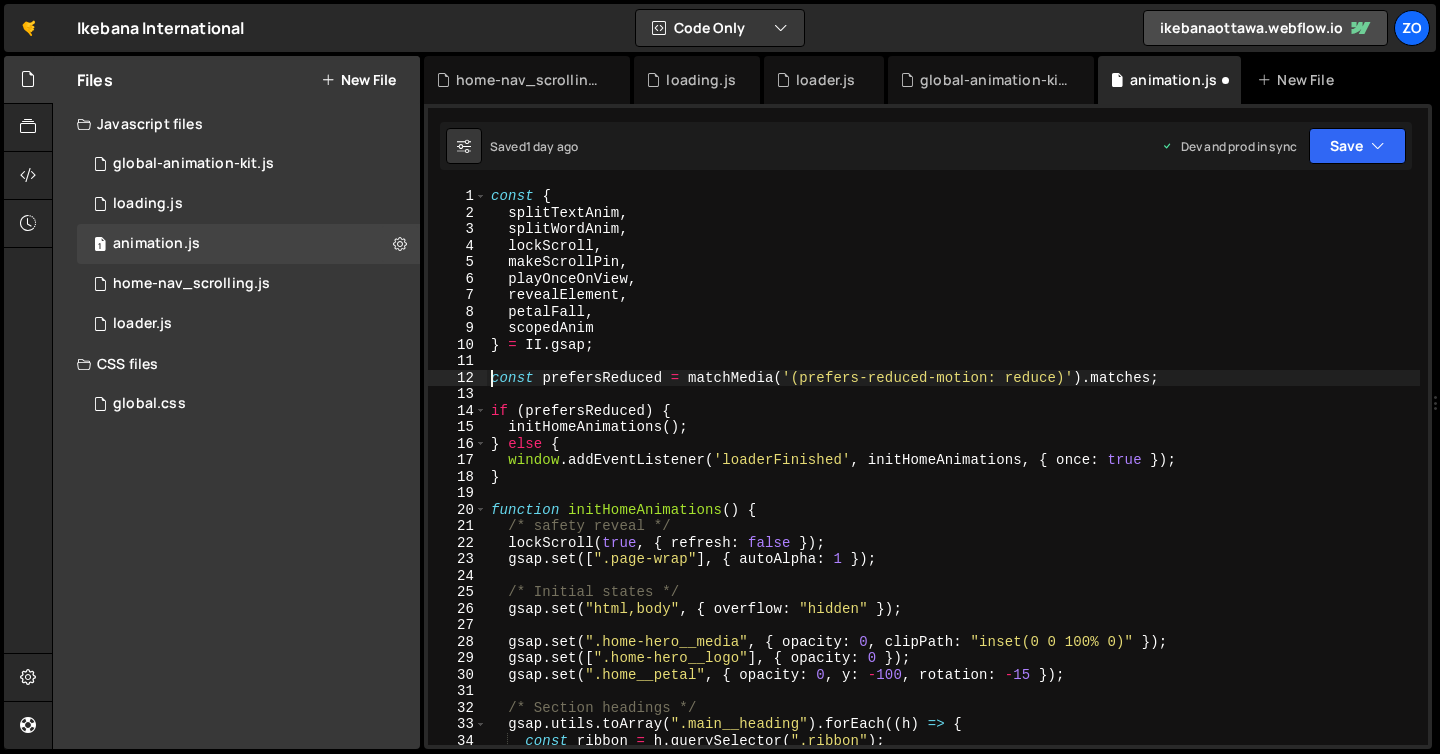 click on "const   {    splitTextAnim ,    splitWordAnim ,    lockScroll ,    makeScrollPin ,    playOnceOnView ,    revealElement ,    petalFall ,    scopedAnim }   =   II . gsap ; const   prefersReduced   =   matchMedia ( '(prefers-reduced-motion: reduce)' ) . matches ; if   ( prefersReduced )   {    initHomeAnimations ( ) ; }   else   {    window . addEventListener ( 'loaderFinished' ,   initHomeAnimations ,   {   once :   true   }) ; } function   initHomeAnimations ( )   {    /* safety reveal */    lockScroll ( true ,   {   refresh :   false   }) ;    gsap . set ([ ".page-wrap" ] ,   {   autoAlpha :   1   }) ;    /* Initial states */    gsap . set ( "html,body" ,   {   overflow :   "hidden"   }) ;    gsap . set ( ".home-hero__media" ,   {   opacity :   0 ,   clipPath :   "inset(0 0 100% 0)"   }) ;    gsap . set ([ ".home-hero__logo" ] ,   {   opacity :   0   }) ;    gsap . set ( ".home__petal" ,   {   opacity :   0 ,   y :   - 100 ,   rotation :   - 15   }) ;    /* Section headings */    gsap . utils . toArray ( ) ." at bounding box center [953, 483] 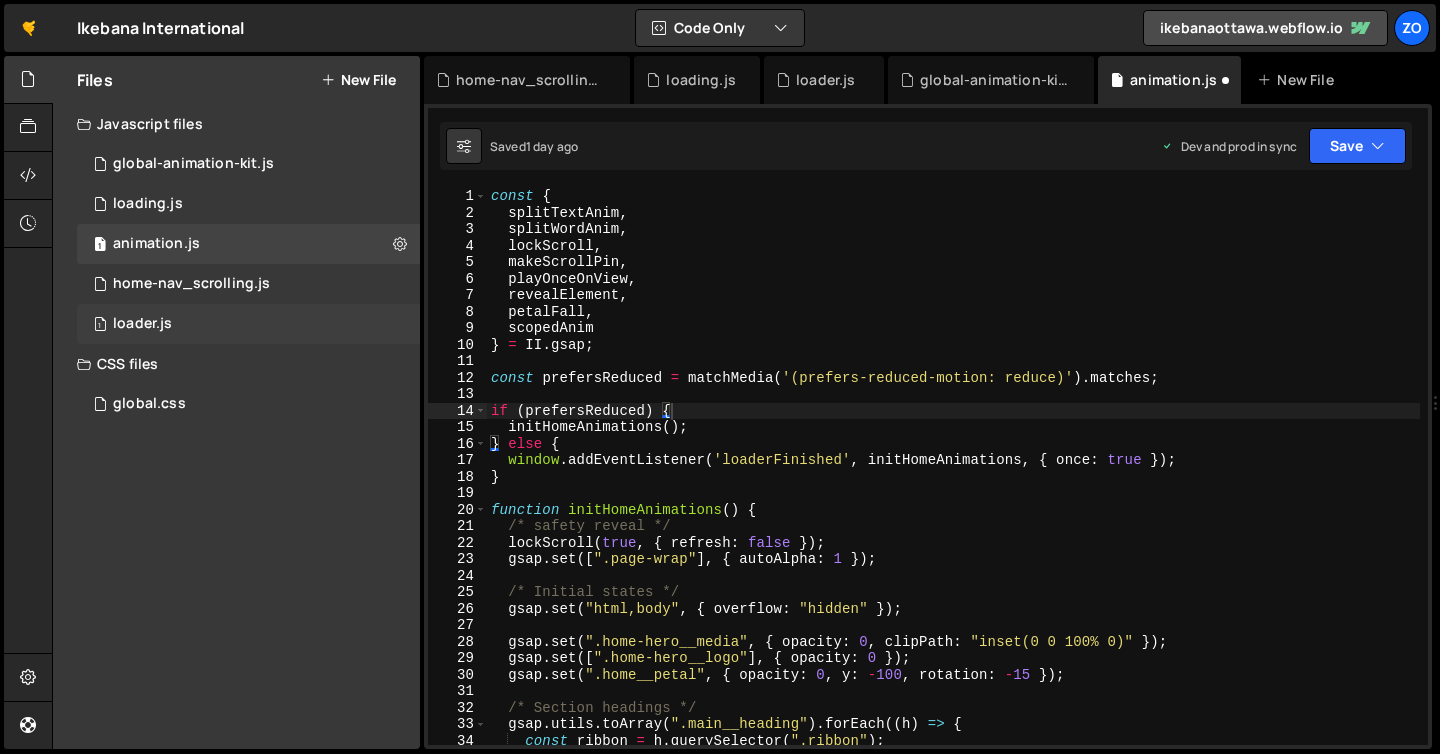 click on "loader.js" at bounding box center [142, 324] 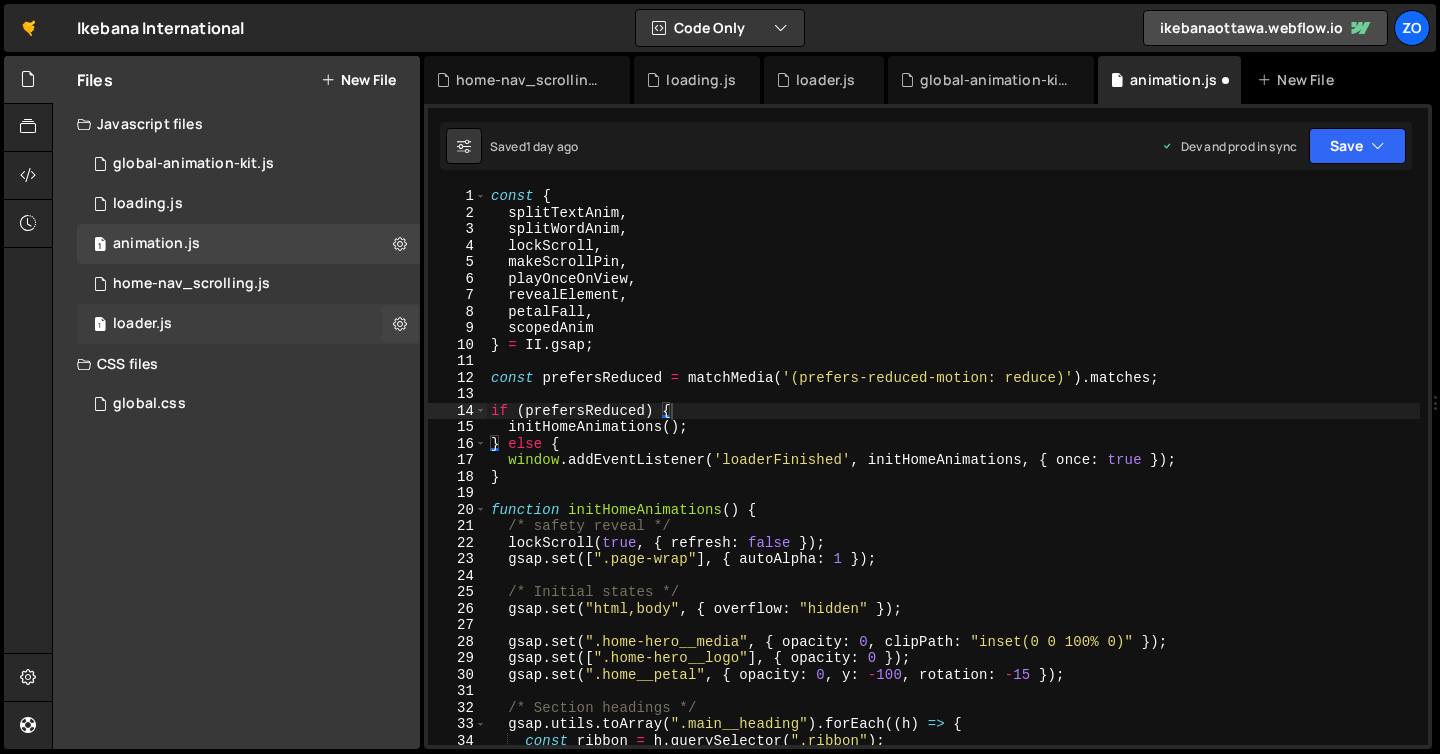 click on "loader.js" at bounding box center (142, 324) 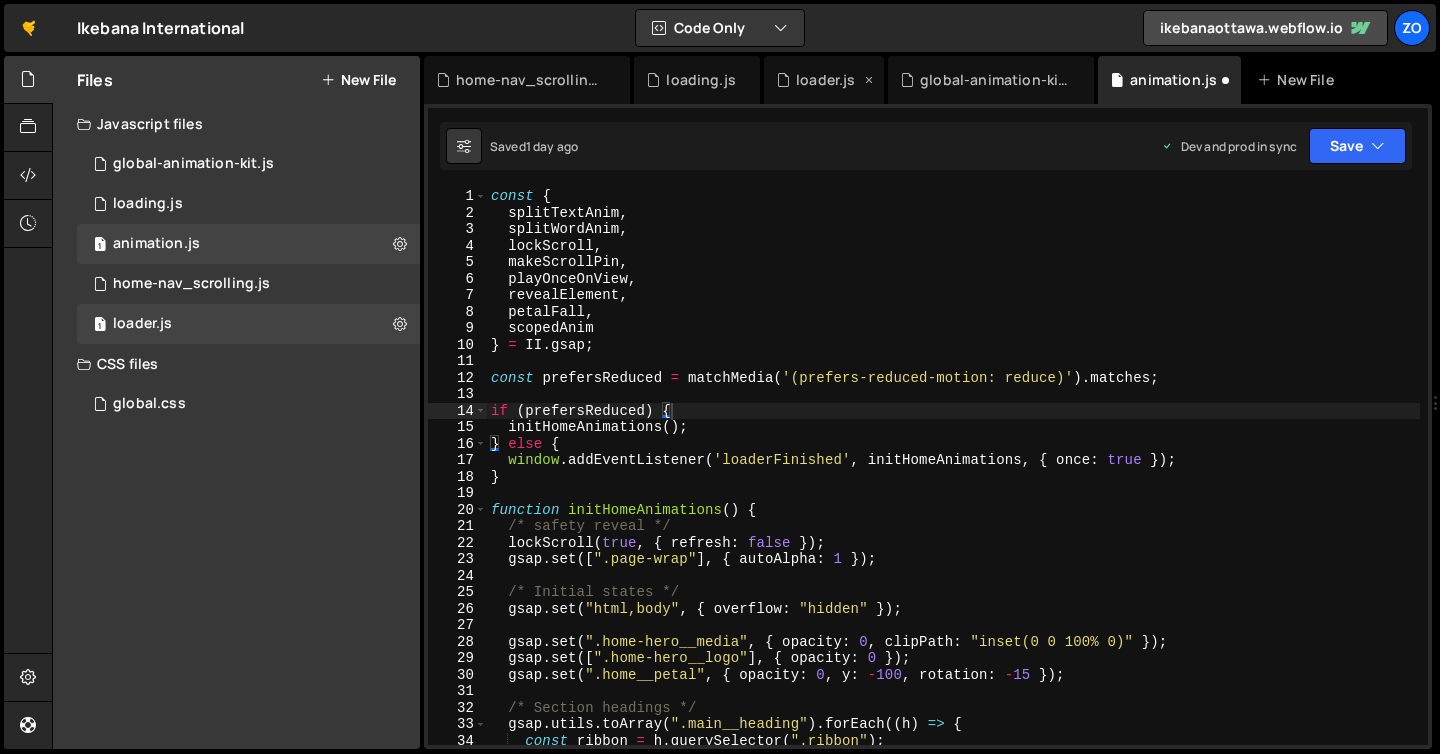 click on "loader.js" at bounding box center (825, 80) 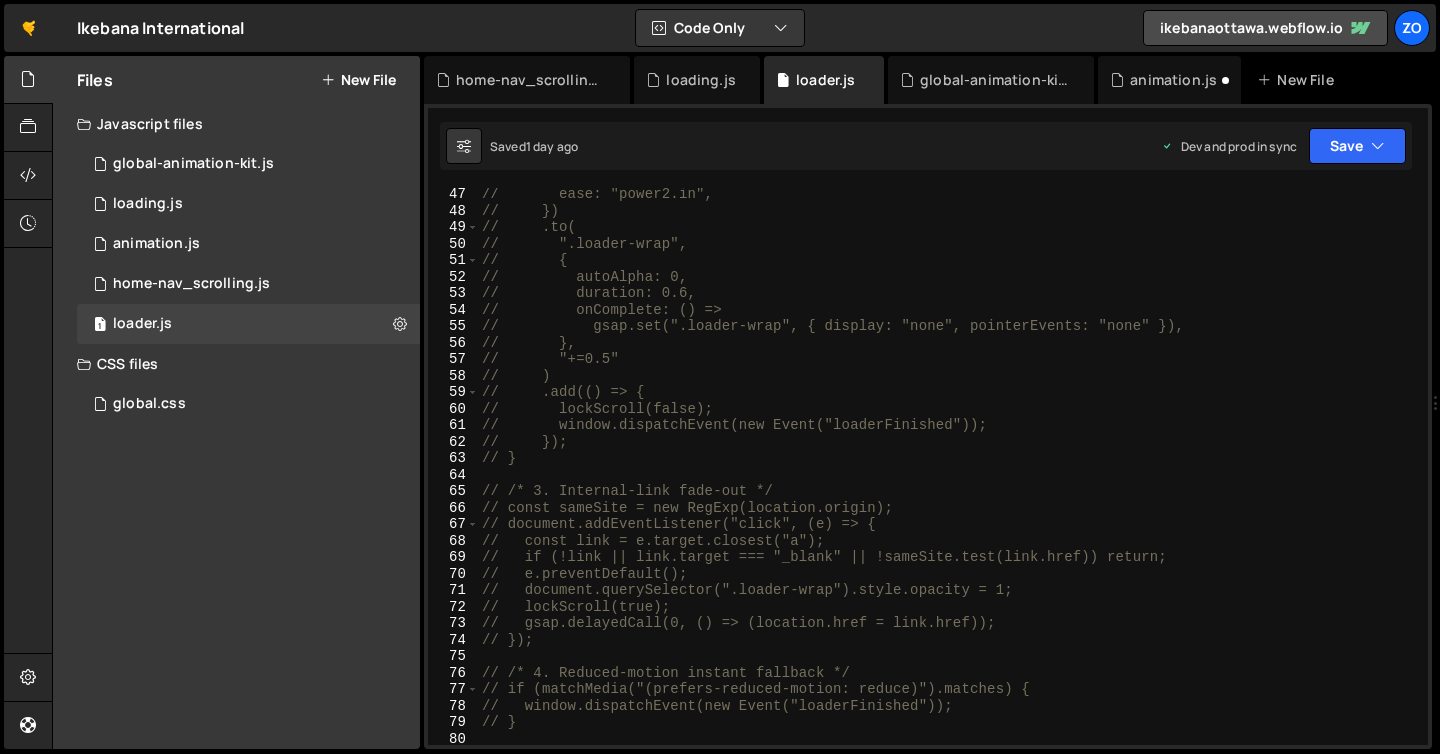 scroll, scrollTop: 761, scrollLeft: 0, axis: vertical 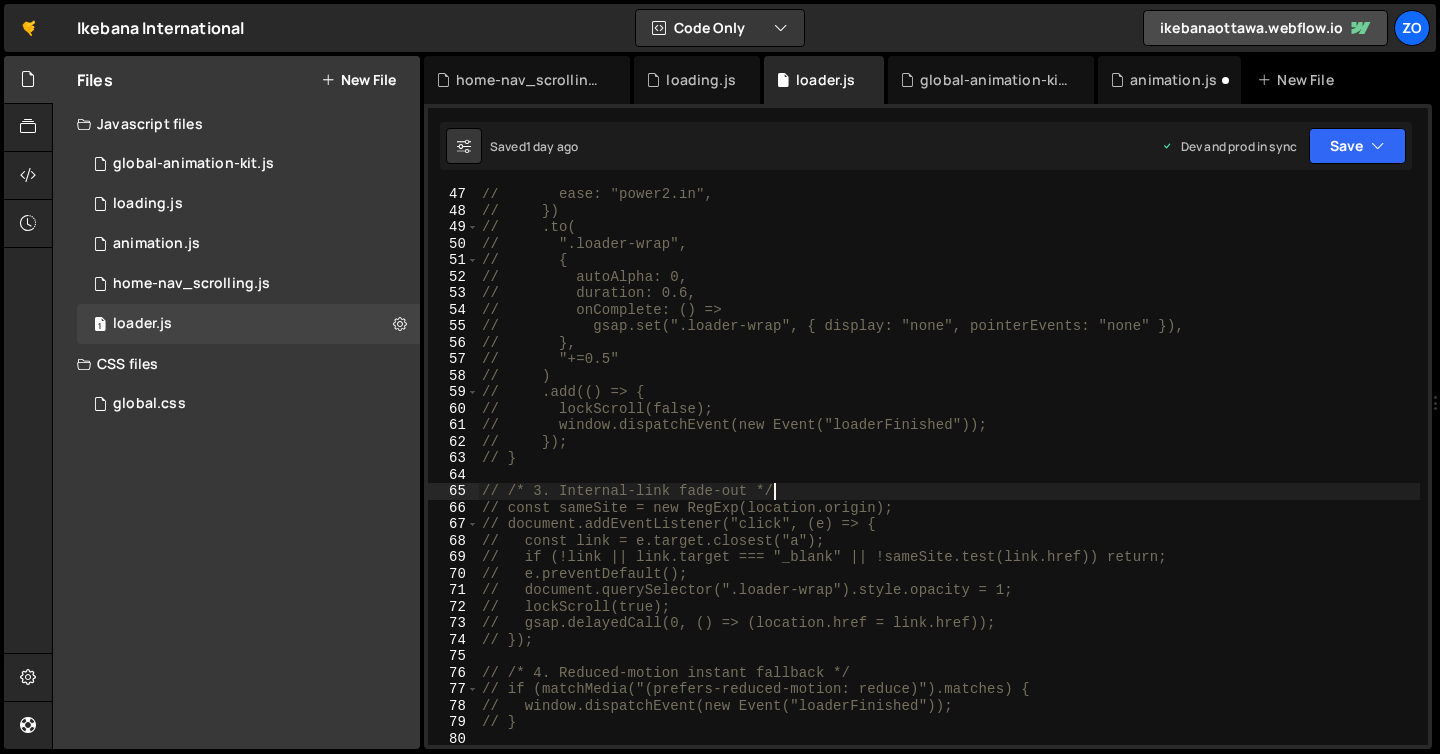 click on "//       ease: "power2.in", //     }) //     .to( //       ".loader-wrap", //       { //         autoAlpha: 0, //         duration: 0.6, //         onComplete: () => //           gsap.set(".loader-wrap", { display: "none", pointerEvents: "none" }), //       }, //       "+=0.5" //     ) //     .add(() => { //       lockScroll(false); //       window.dispatchEvent(new Event("loaderFinished")); //     }); // } // /* 3. Internal-link fade-out */ // const sameSite = new RegExp(location.origin); // document.addEventListener("click", (e) => { //   const link = e.target.closest("a"); //   if (!link || link.target === "_blank" || !sameSite.test(link.href)) return; //   e.preventDefault(); //   document.querySelector(".loader-wrap").style.opacity = 1; //   lockScroll(true); //   gsap.delayedCall(0, () => (location.href = link.href)); // }); // /* 4. Reduced-motion instant fallback */ // if (matchMedia("(prefers-reduced-motion: reduce)").matches) { //   window.dispatchEvent(new Event("loaderFinished")); // }" at bounding box center [949, 481] 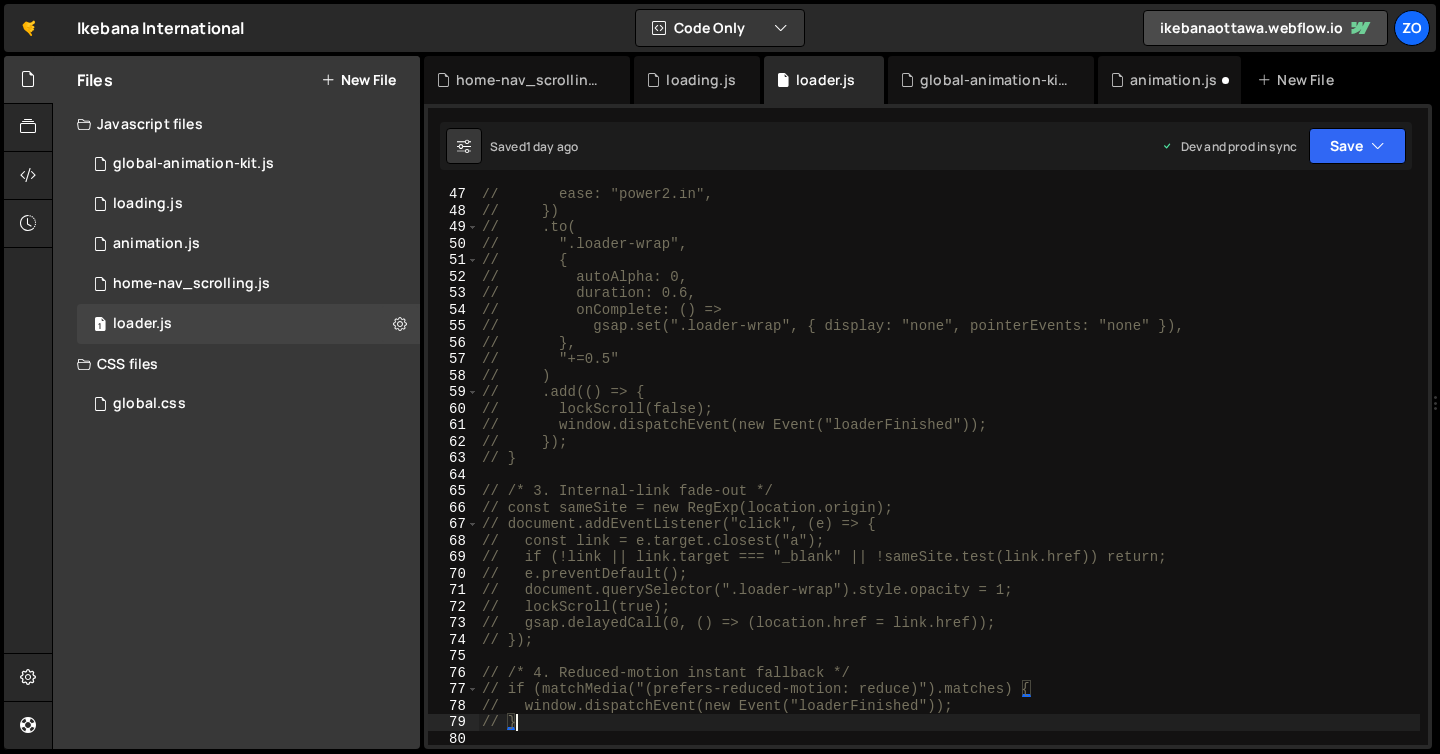 click on "//       ease: "power2.in", //     }) //     .to( //       ".loader-wrap", //       { //         autoAlpha: 0, //         duration: 0.6, //         onComplete: () => //           gsap.set(".loader-wrap", { display: "none", pointerEvents: "none" }), //       }, //       "+=0.5" //     ) //     .add(() => { //       lockScroll(false); //       window.dispatchEvent(new Event("loaderFinished")); //     }); // } // /* 3. Internal-link fade-out */ // const sameSite = new RegExp(location.origin); // document.addEventListener("click", (e) => { //   const link = e.target.closest("a"); //   if (!link || link.target === "_blank" || !sameSite.test(link.href)) return; //   e.preventDefault(); //   document.querySelector(".loader-wrap").style.opacity = 1; //   lockScroll(true); //   gsap.delayedCall(0, () => (location.href = link.href)); // }); // /* 4. Reduced-motion instant fallback */ // if (matchMedia("(prefers-reduced-motion: reduce)").matches) { //   window.dispatchEvent(new Event("loaderFinished")); // }" at bounding box center (949, 481) 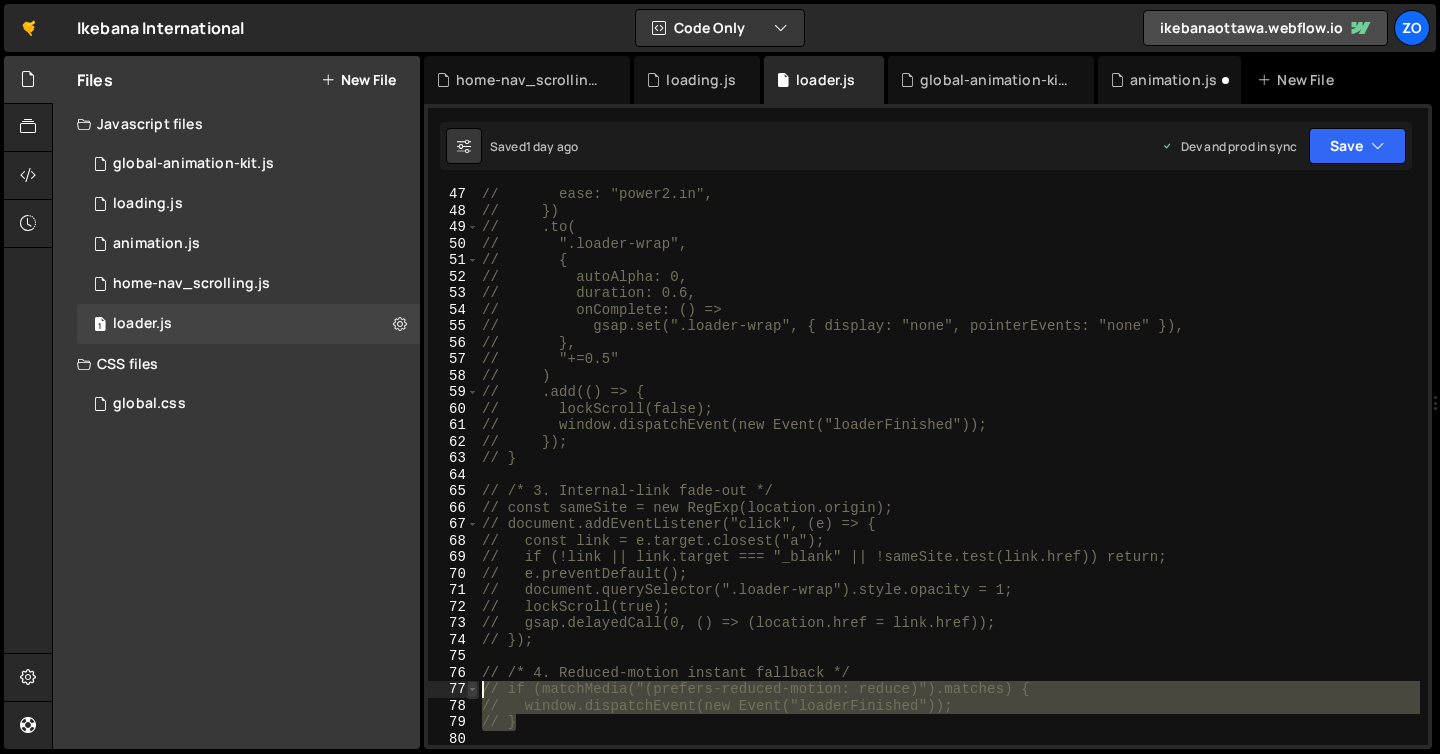 drag, startPoint x: 534, startPoint y: 725, endPoint x: 476, endPoint y: 693, distance: 66.24198 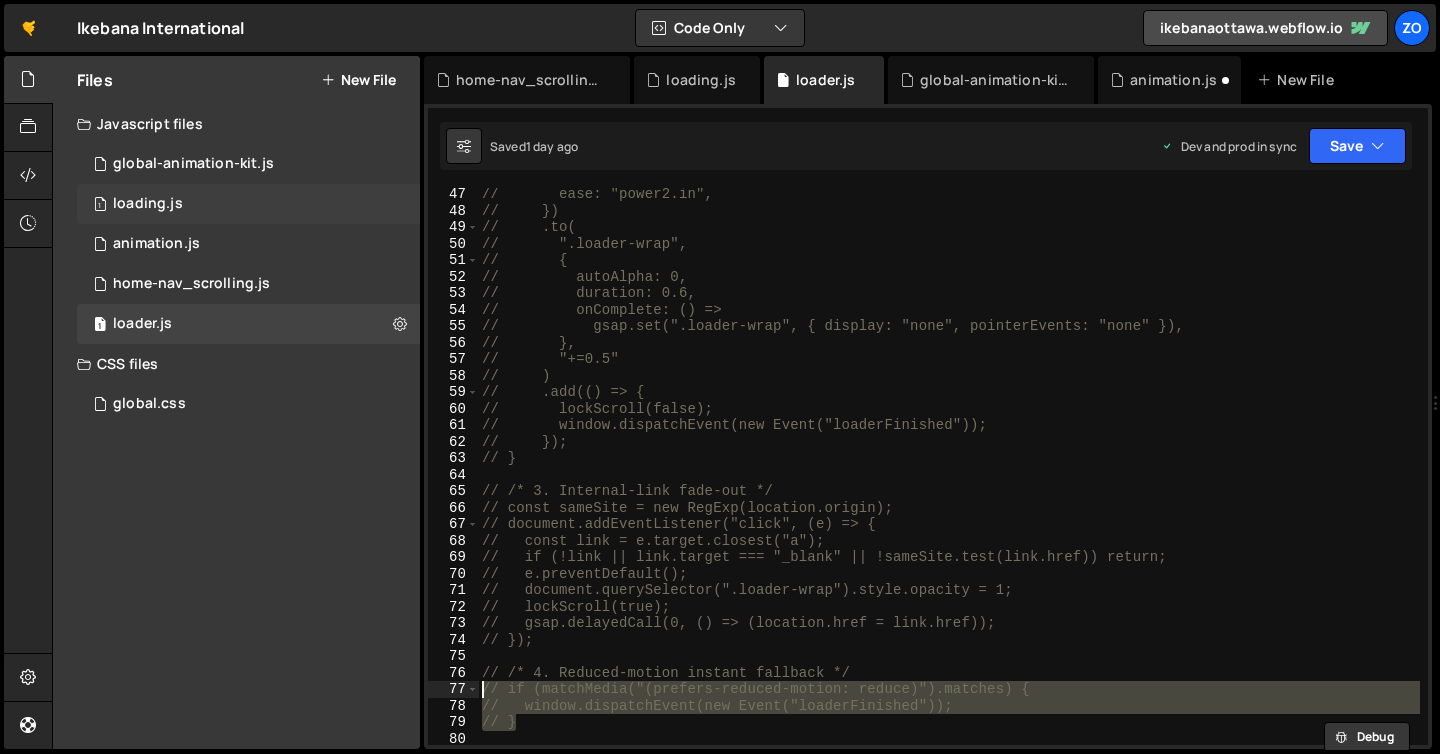 click on "loading.js" at bounding box center (148, 204) 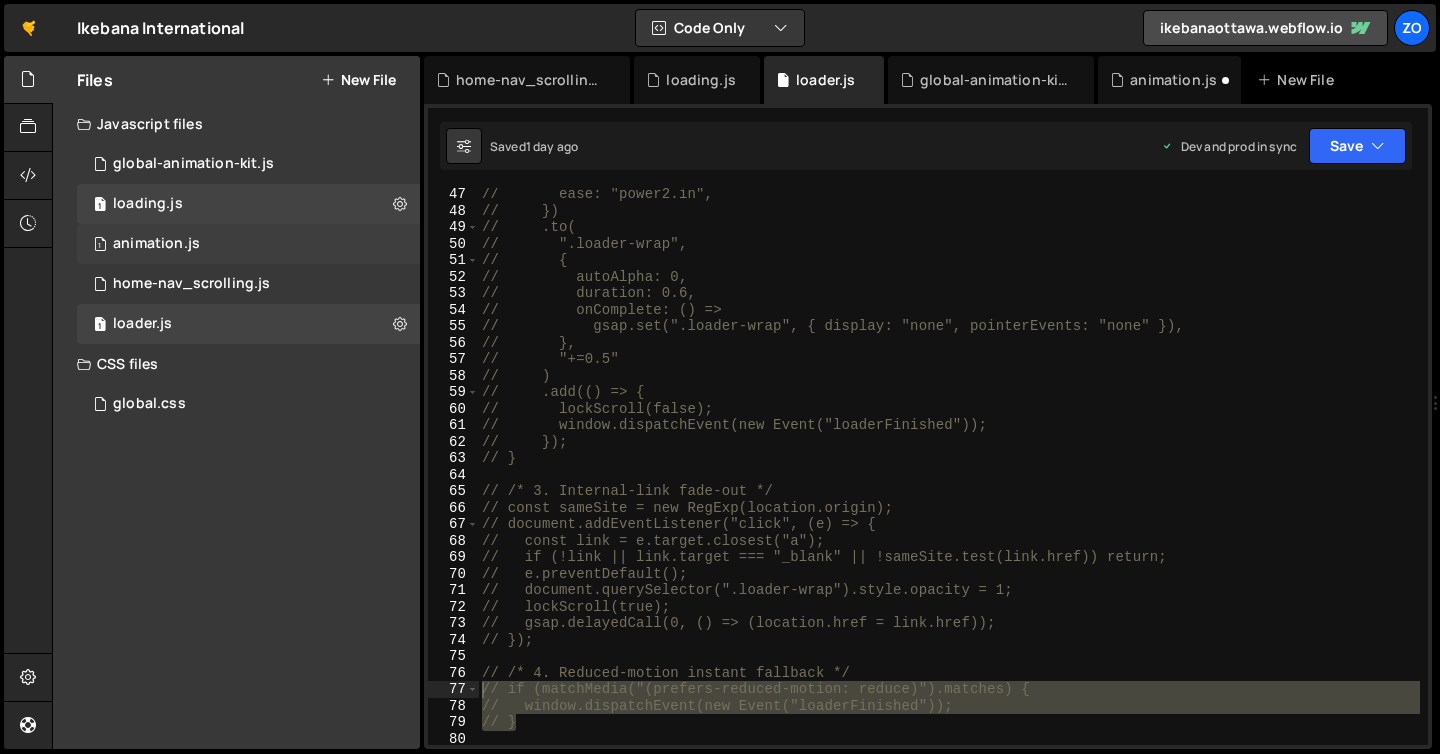 click on "1
animation.js
0" at bounding box center (248, 244) 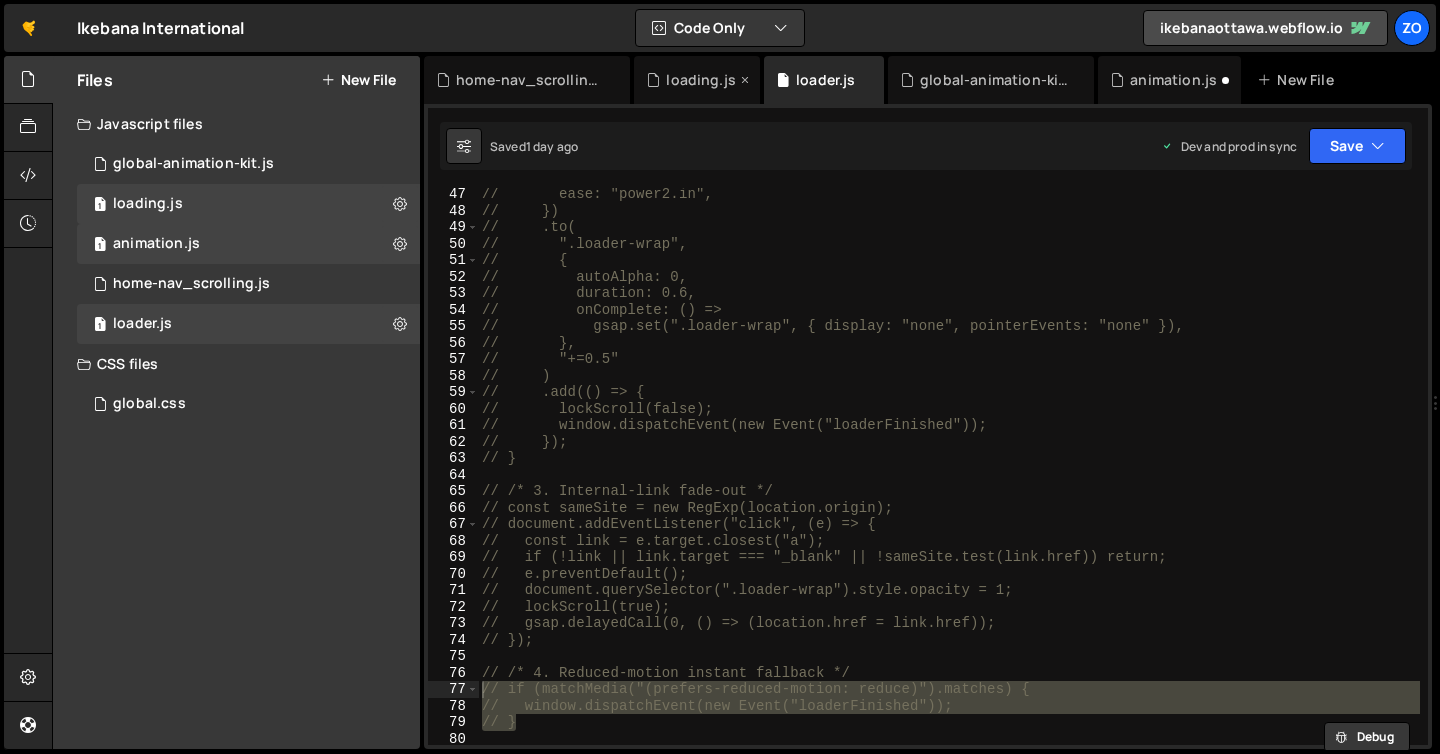 click on "loading.js" at bounding box center [701, 80] 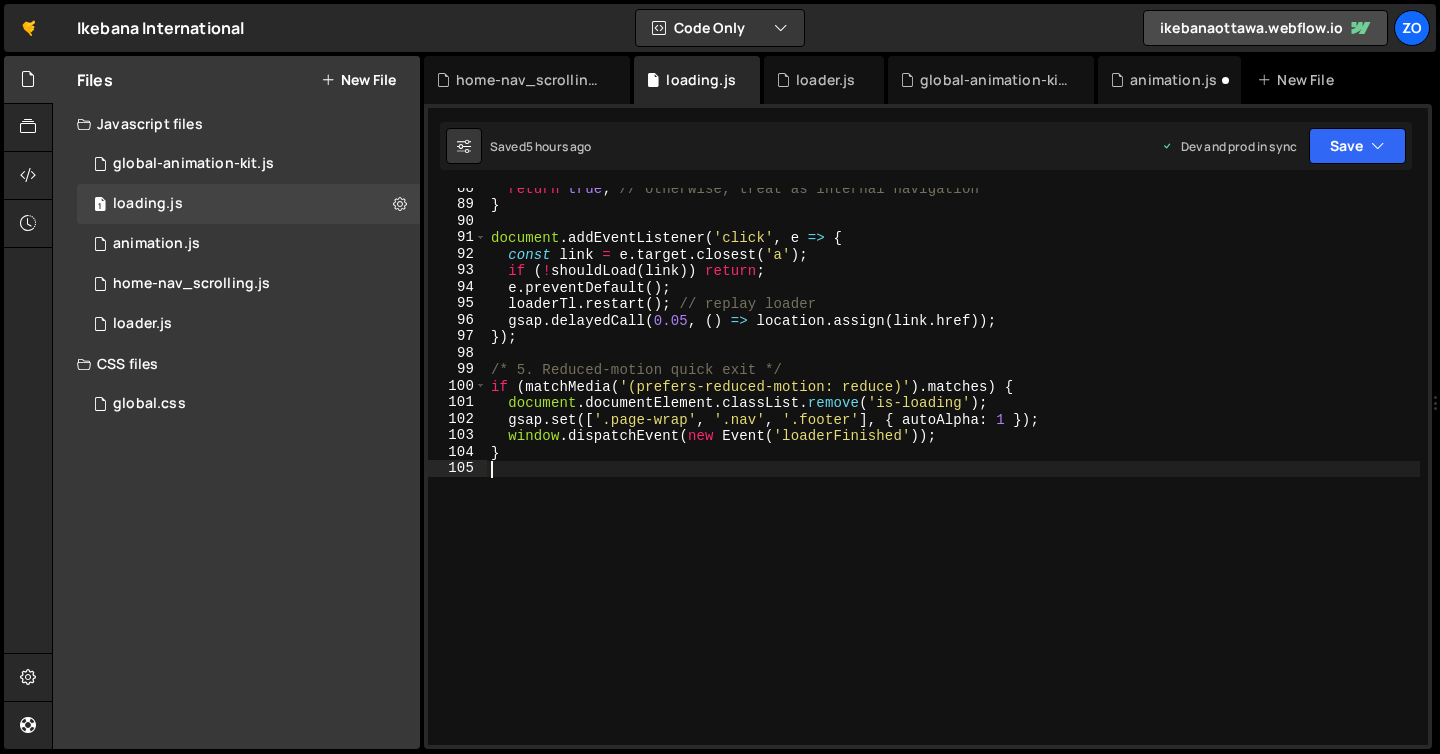 click on "return   true ;   // otherwise, treat as internal navigation } document . addEventListener ( 'click' ,   e   =>   {    const   link   =   e . target . closest ( 'a' ) ;    if   ( ! shouldLoad ( link ))   return ;    e . preventDefault ( ) ;    loaderTl . restart ( ) ;   // replay loader    gsap . delayedCall ( 0.05 ,   ( )   =>   location . assign ( link . href )) ; }) ; /* 5. Reduced-motion quick exit */ if   ( matchMedia ( '(prefers-reduced-motion: reduce)' ) . matches )   {    document . documentElement . classList . remove ( 'is-loading' ) ;    gsap . set ([ '.page-wrap' ,   '.nav' ,   '.footer' ] ,   {   autoAlpha :   1   }) ;    window . dispatchEvent ( new   Event ( 'loaderFinished' )) ; }" at bounding box center [953, 475] 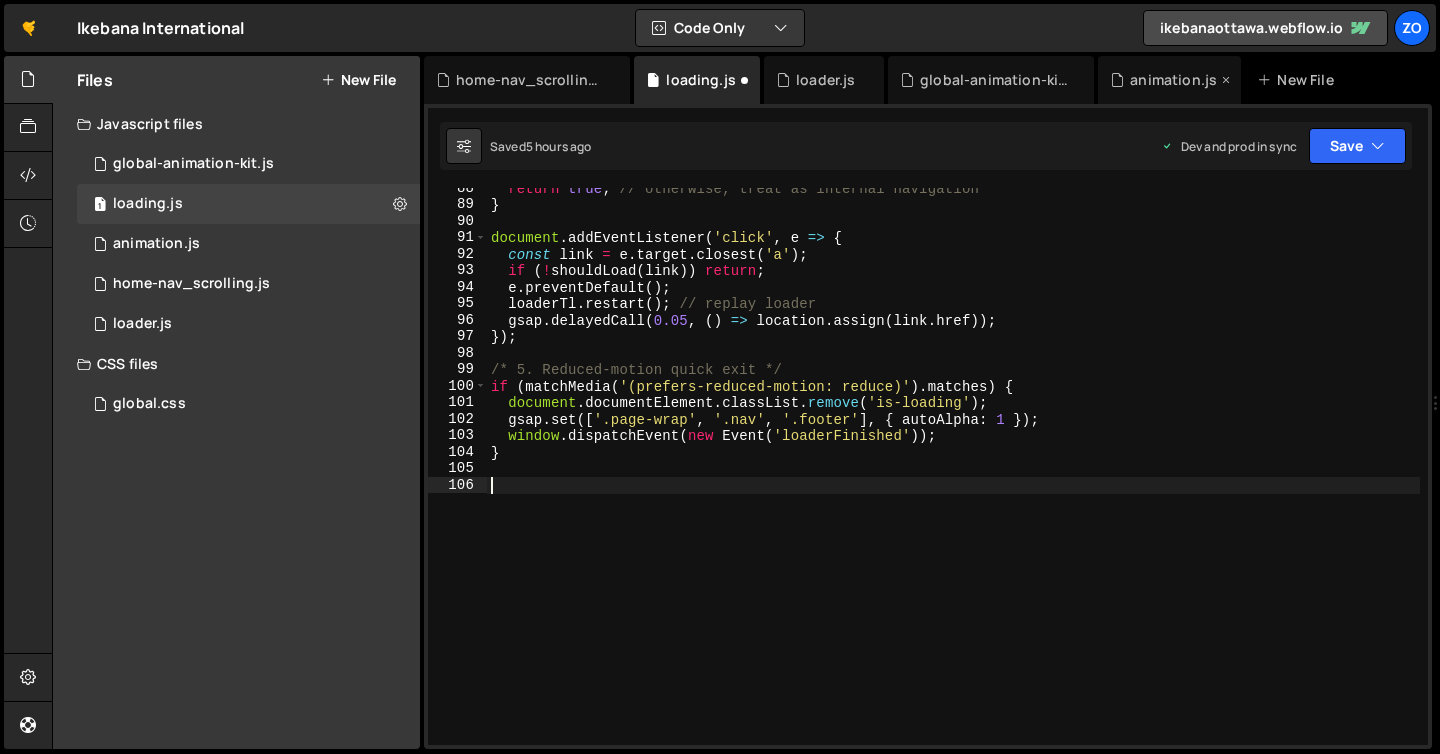 click on "animation.js" at bounding box center [1173, 80] 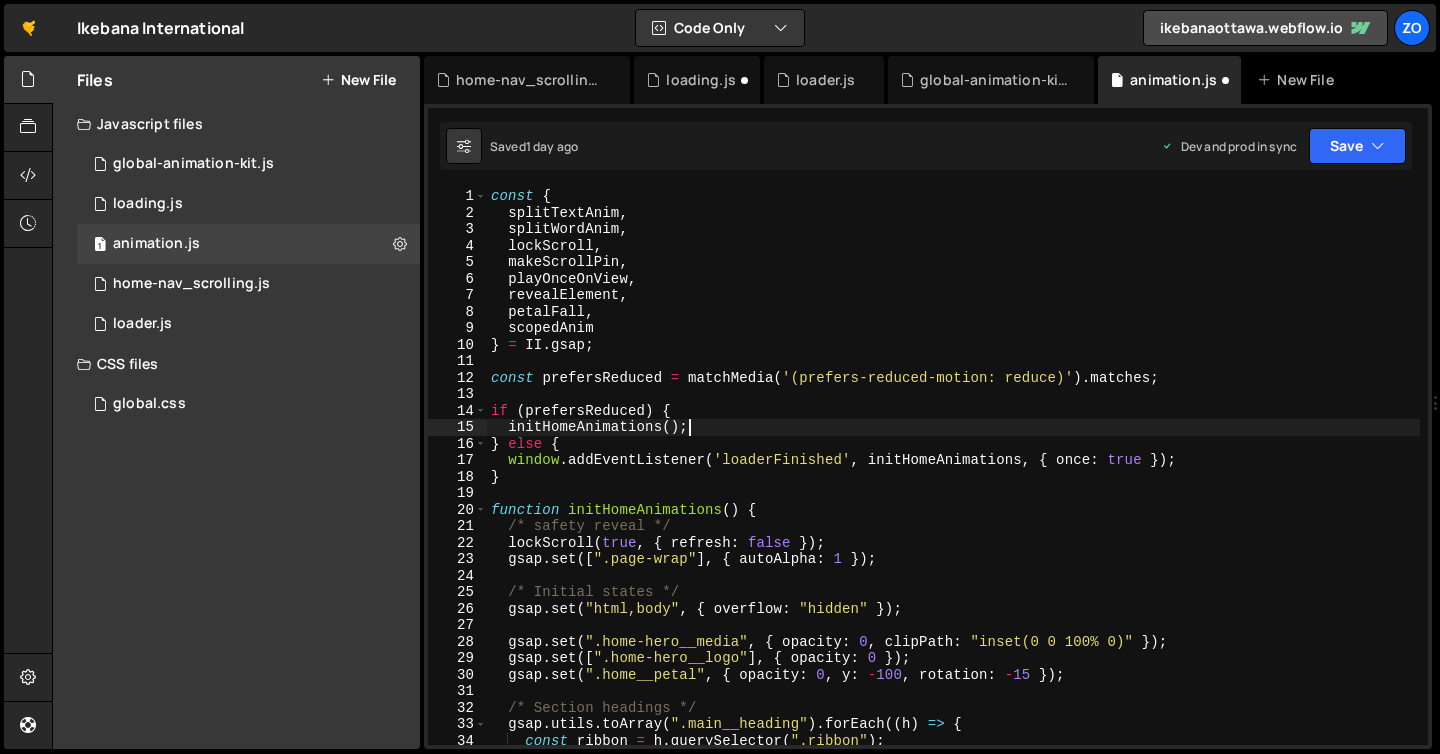 drag, startPoint x: 1223, startPoint y: 432, endPoint x: 1225, endPoint y: 397, distance: 35.057095 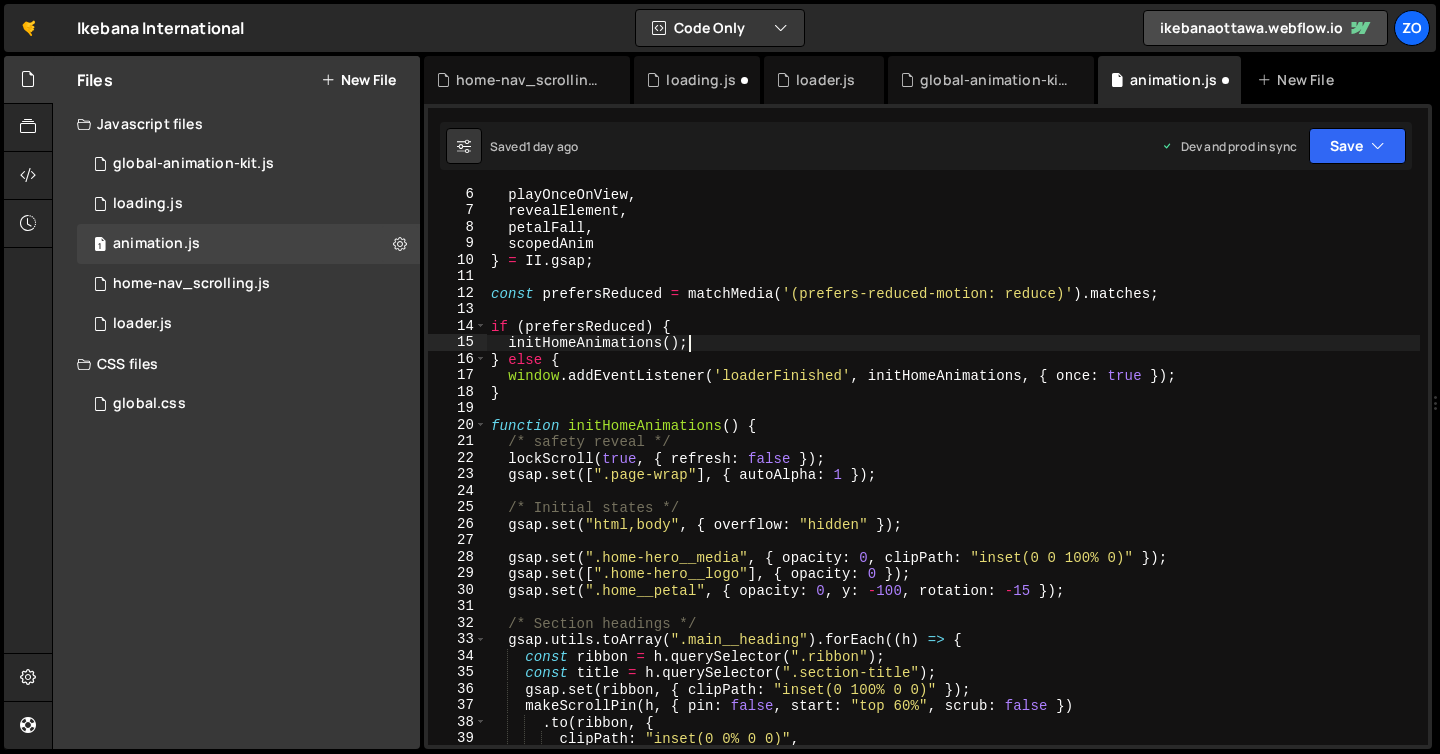 scroll, scrollTop: 0, scrollLeft: 0, axis: both 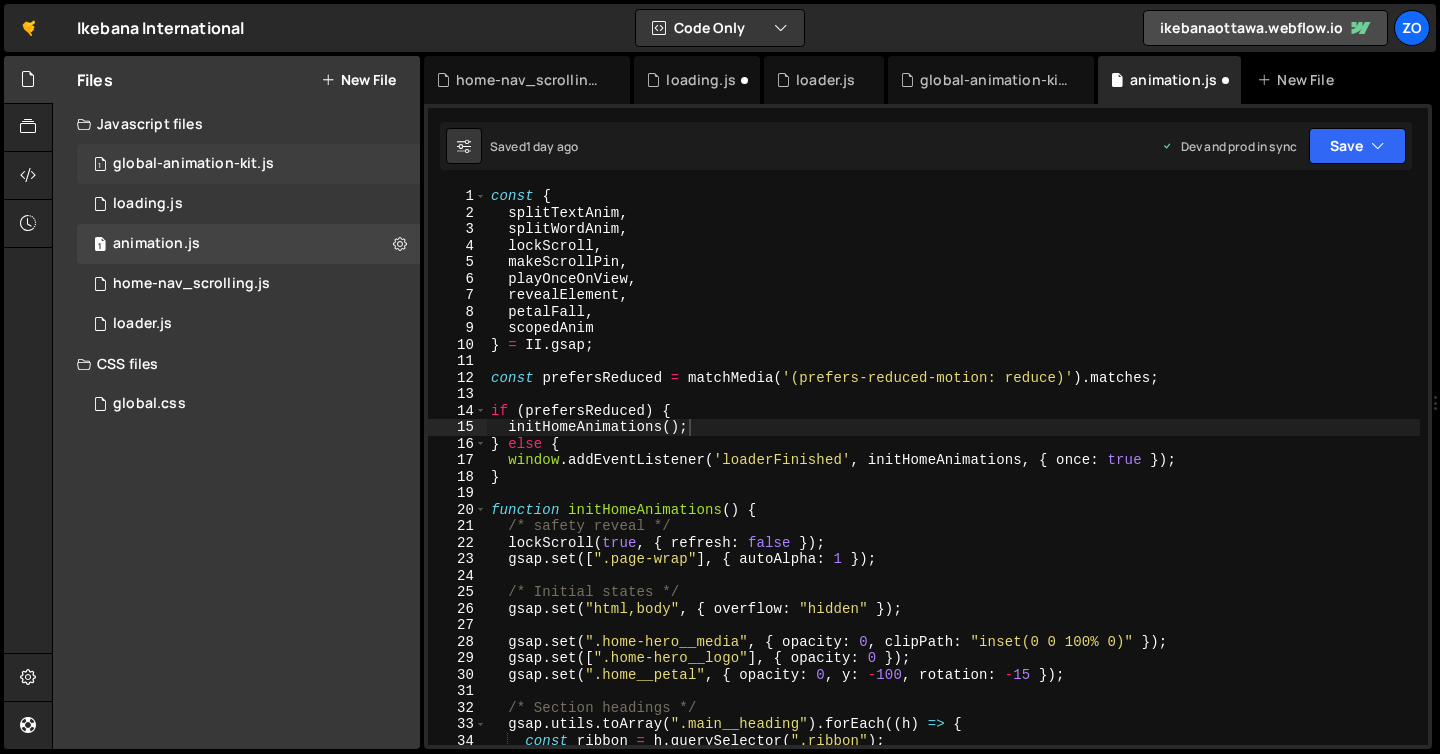 click on "global-animation-kit.js" at bounding box center [193, 164] 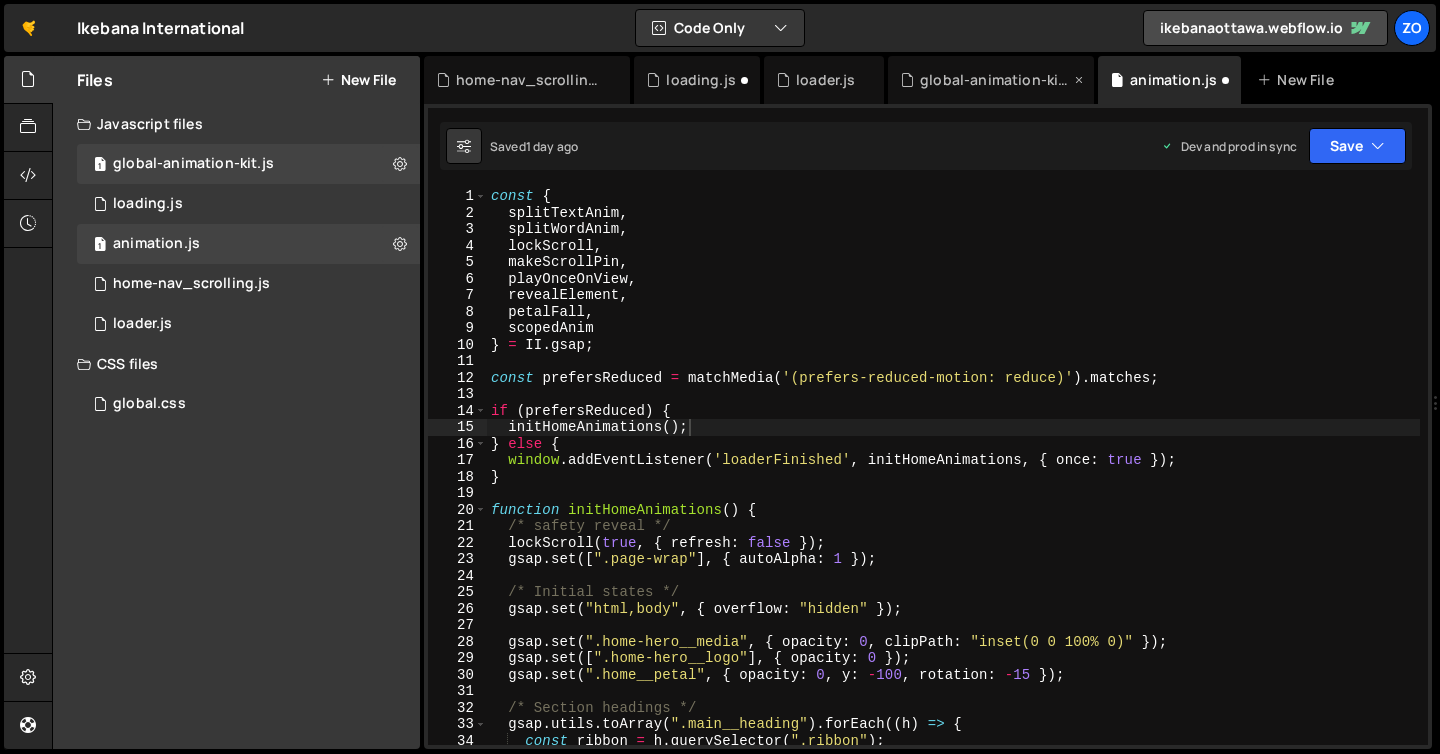 click on "global-animation-kit.js" at bounding box center [995, 80] 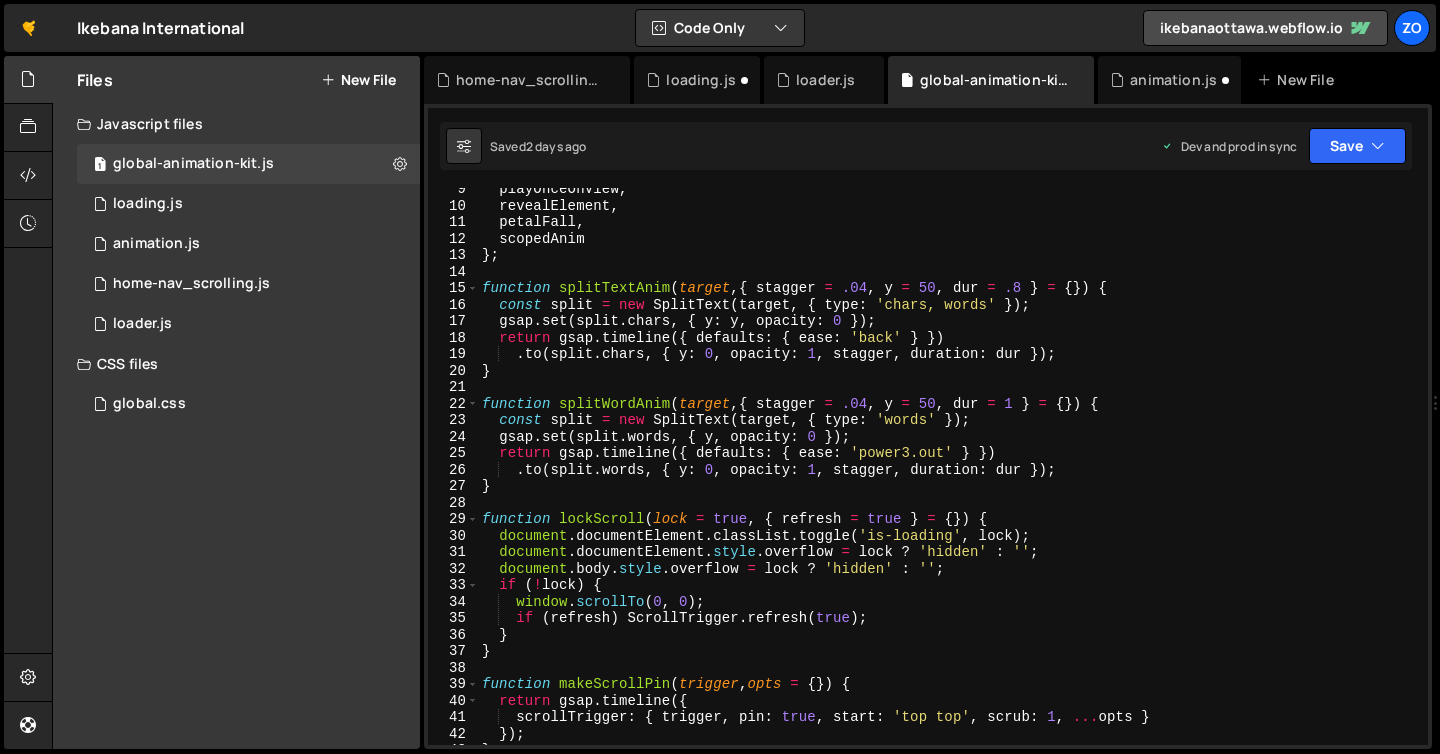 scroll, scrollTop: 139, scrollLeft: 0, axis: vertical 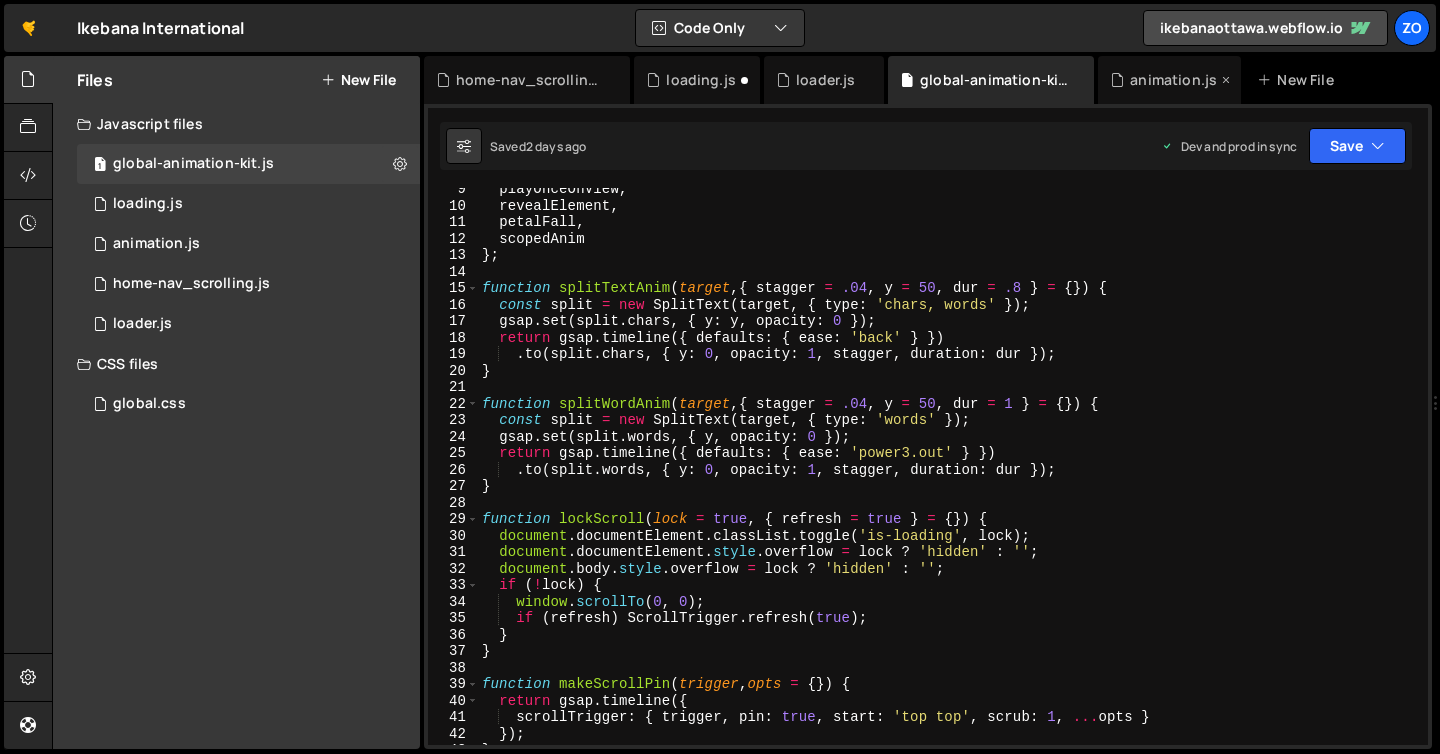 click on "animation.js" at bounding box center [1169, 80] 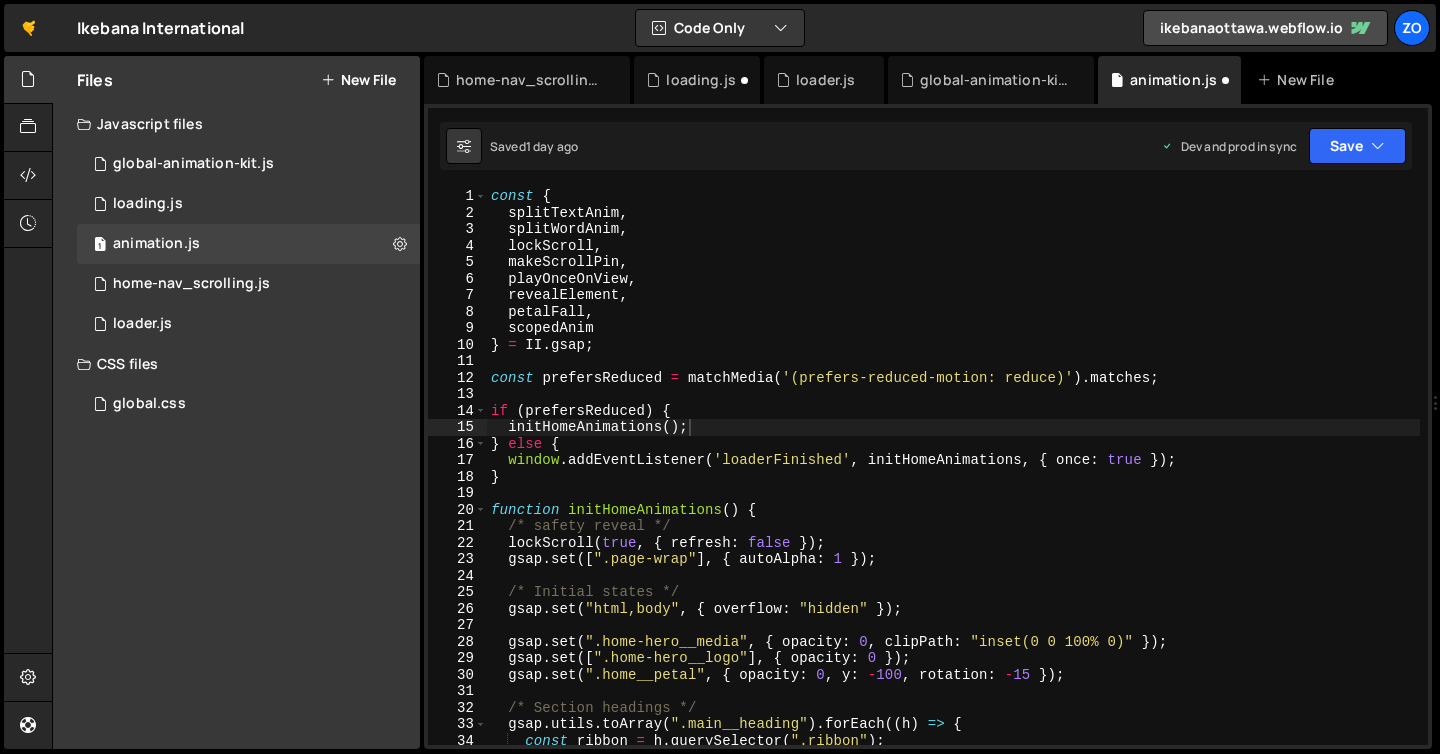type on "scopedAnim" 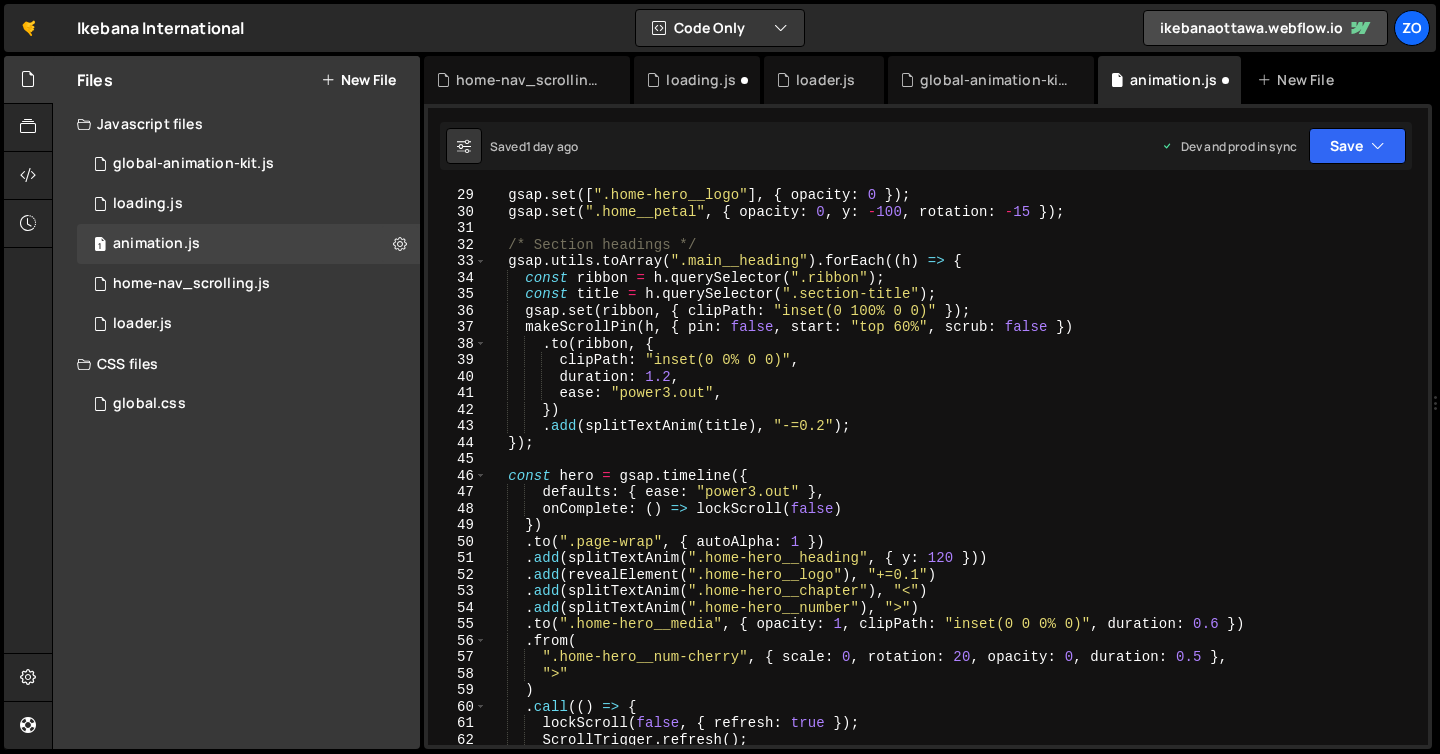 scroll, scrollTop: 471, scrollLeft: 0, axis: vertical 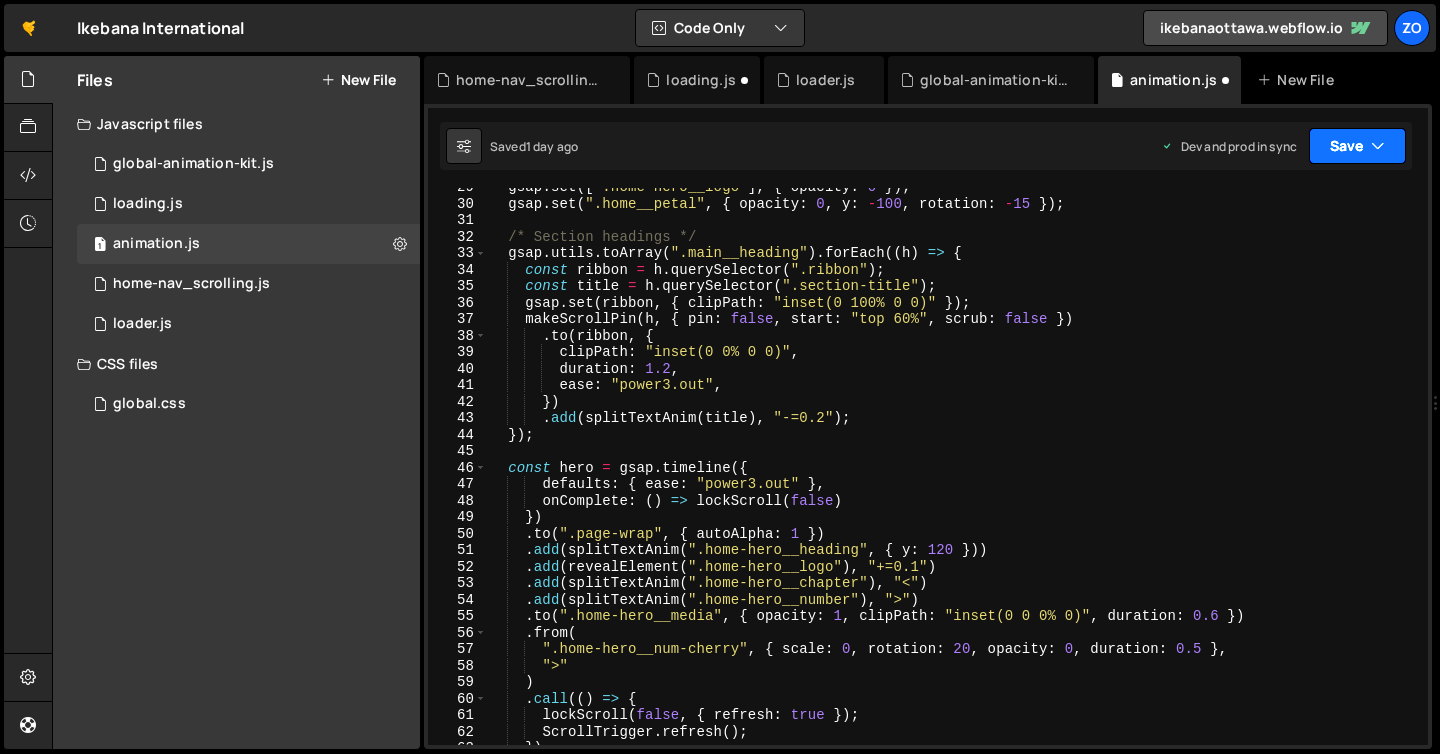 click on "Save" at bounding box center (1357, 146) 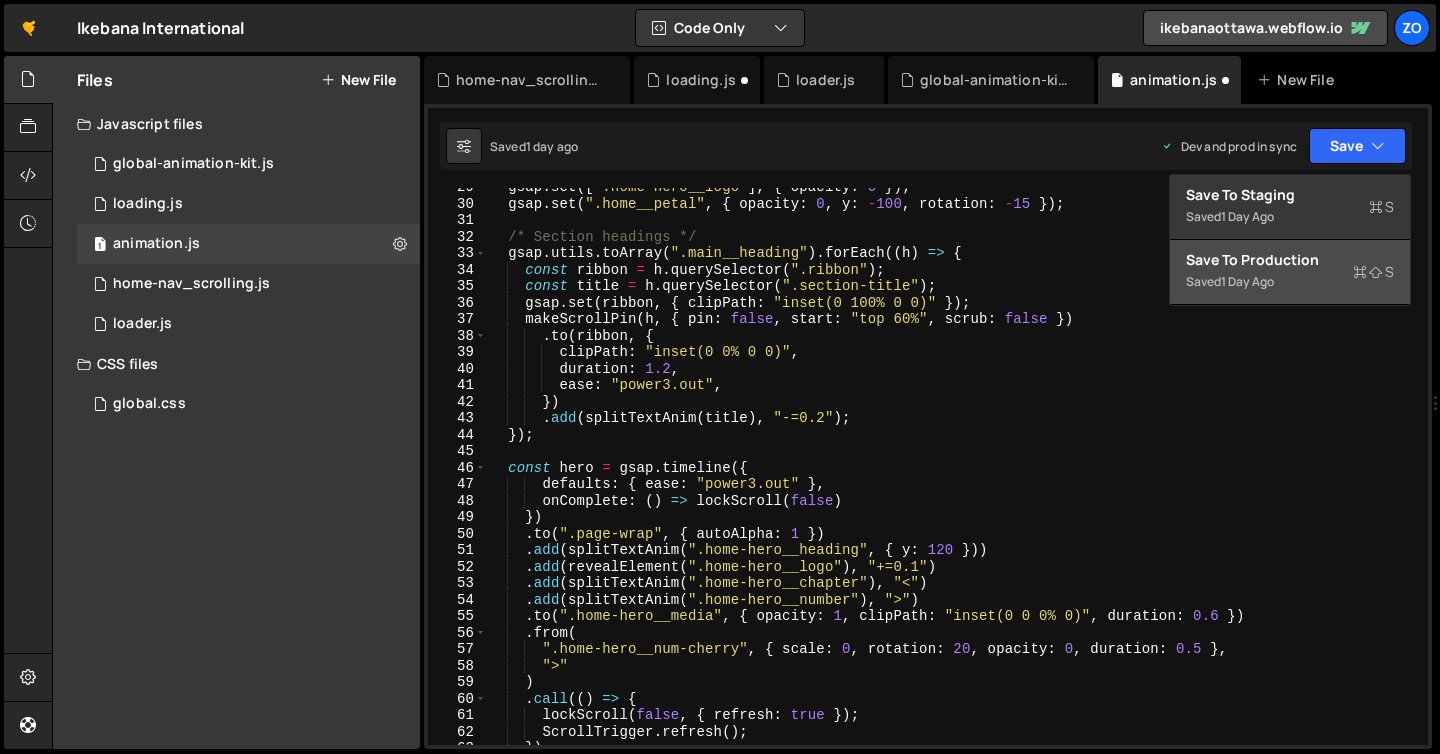 click on "Saved  1 day ago" at bounding box center [1290, 282] 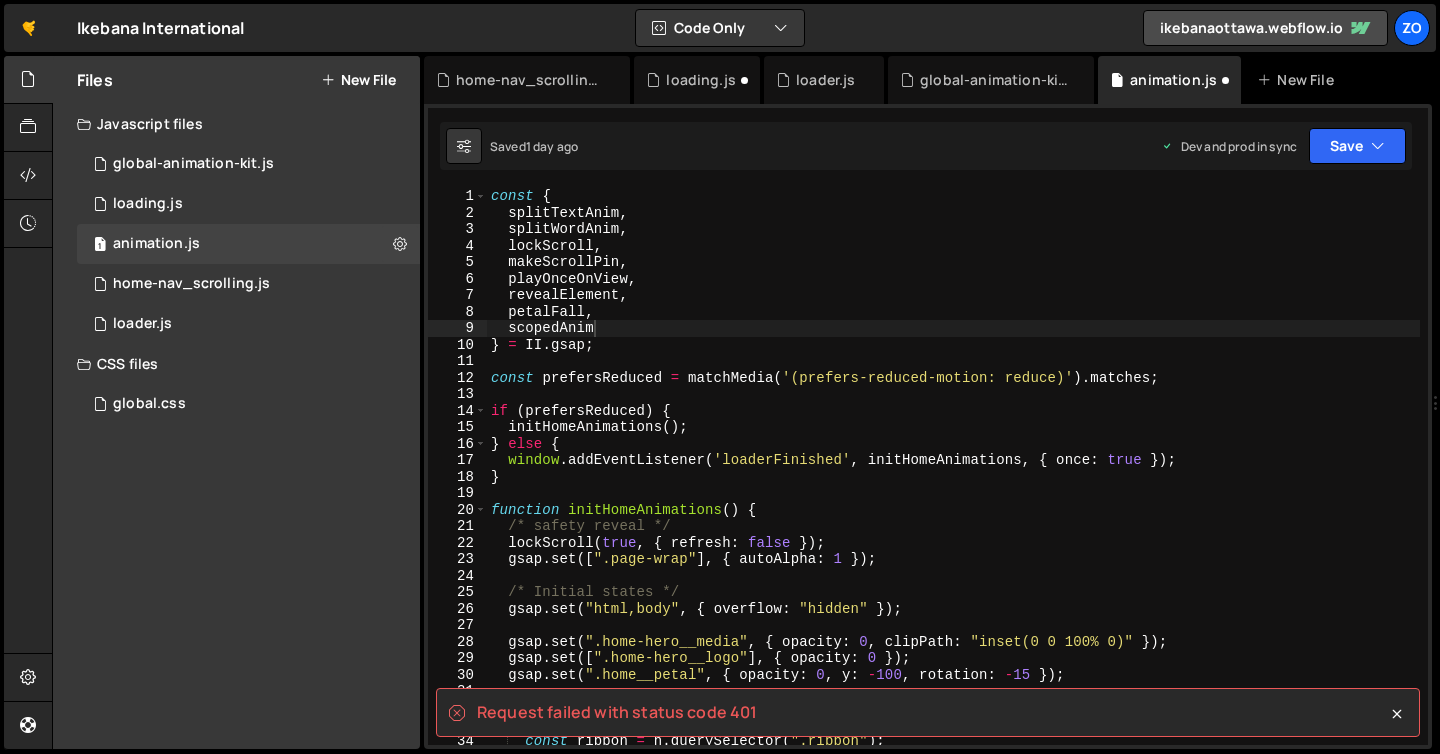 scroll, scrollTop: 0, scrollLeft: 0, axis: both 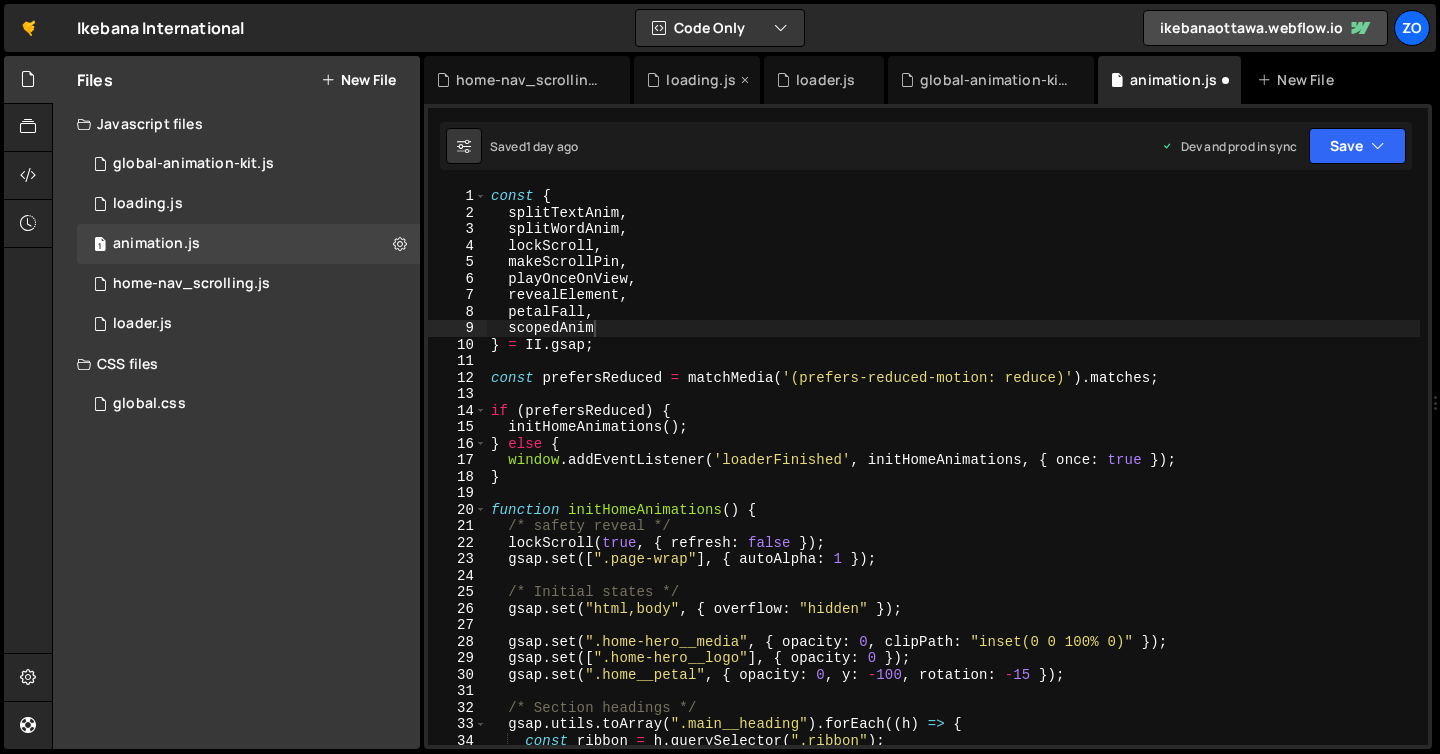 click on "loading.js" at bounding box center (701, 80) 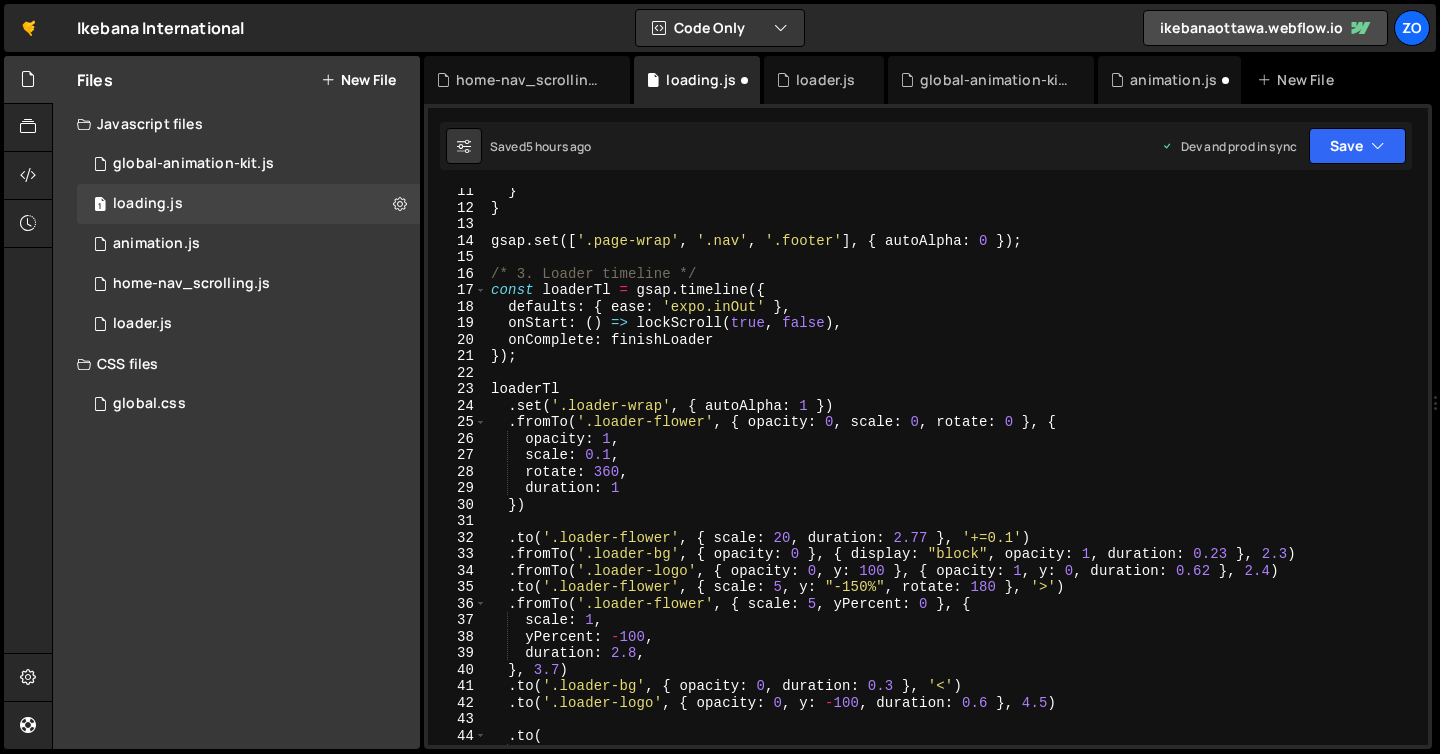 scroll, scrollTop: 0, scrollLeft: 0, axis: both 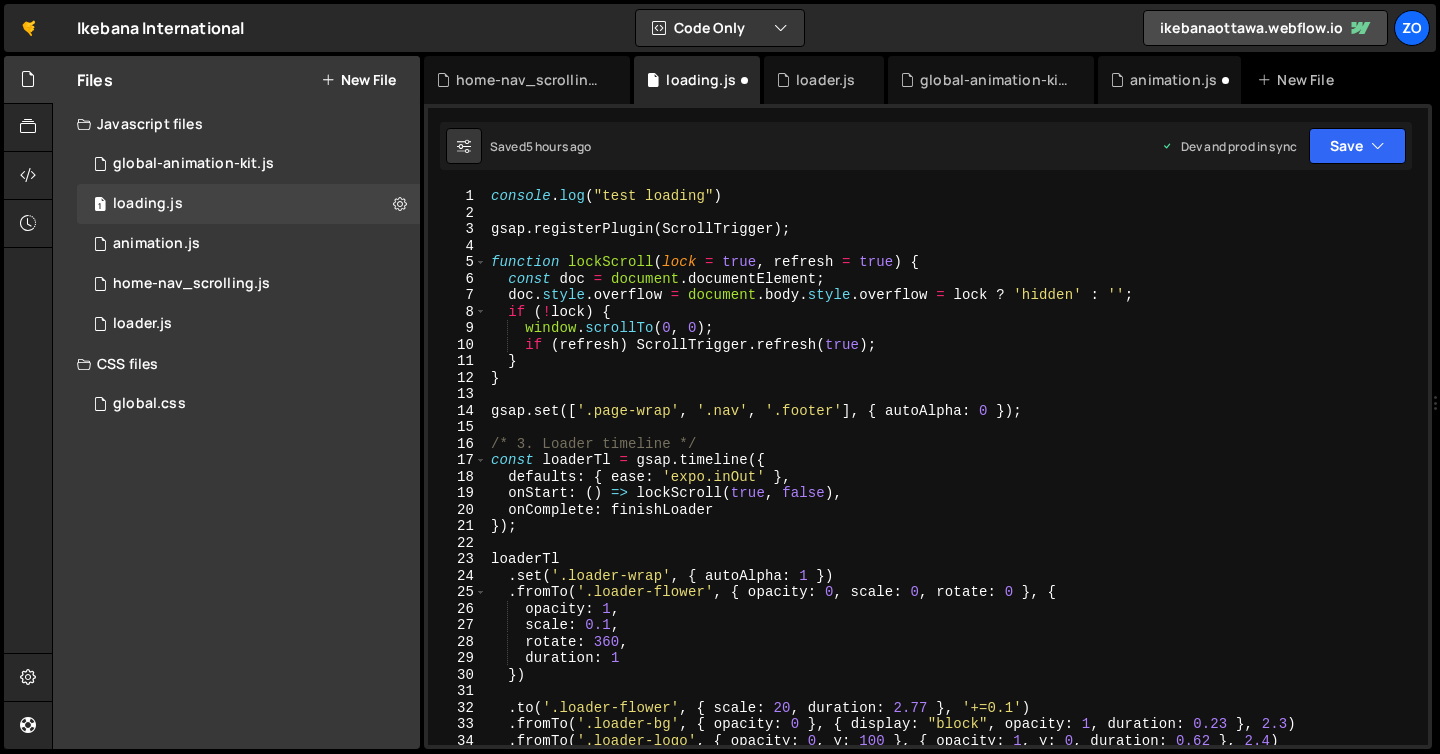click on "console . log ( "test loading" ) gsap . registerPlugin ( ScrollTrigger ) ; function   lockScroll ( lock   =   true ,   refresh   =   true )   {    const   doc   =   document . documentElement ;    doc . style . overflow   =   document . body . style . overflow   =   lock   ?   'hidden'   :   '' ;    if   ( ! lock )   {       window . scrollTo ( 0 ,   0 ) ;       if   ( refresh )   ScrollTrigger . refresh ( true ) ;    } } gsap . set ([ '.page-wrap' ,   '.nav' ,   '.footer' ] ,   {   autoAlpha :   0   }) ; /* 3. Loader timeline */ const   loaderTl   =   gsap . timeline ({    defaults :   {   ease :   'expo.inOut'   } ,    onStart :   ( )   =>   lockScroll ( true ,   false ) ,    onComplete :   finishLoader }) ; loaderTl    . set ( '.loader-wrap' ,   {   autoAlpha :   1   })    . fromTo ( '.loader-flower' ,   {   opacity :   0 ,   scale :   0 ,   rotate :   0   } ,   {       opacity :   1 ,       scale :   0.1 ,       rotate :   360 ,       duration :   1    })    . to ( '.loader-flower' ,   {   scale :   20 ," at bounding box center (953, 483) 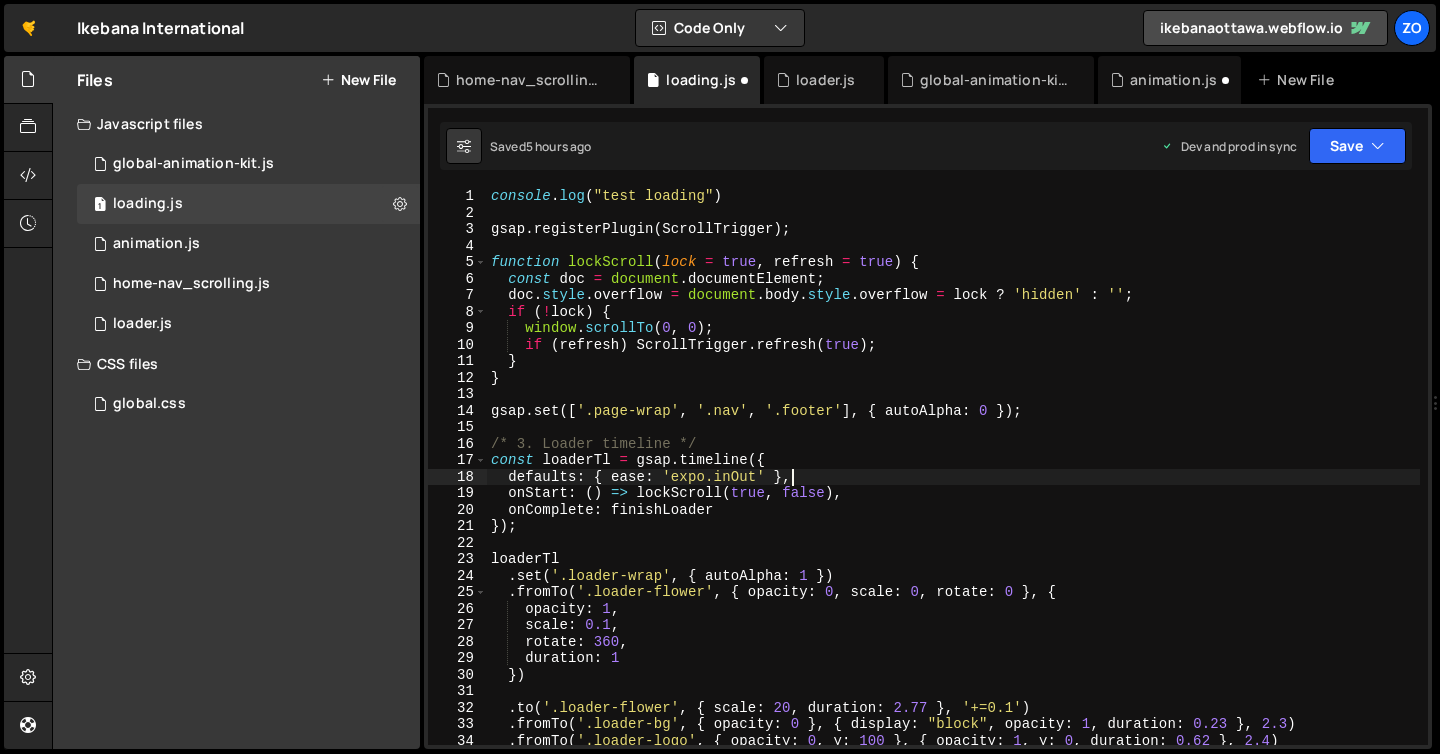 click on "console . log ( "test loading" ) gsap . registerPlugin ( ScrollTrigger ) ; function   lockScroll ( lock   =   true ,   refresh   =   true )   {    const   doc   =   document . documentElement ;    doc . style . overflow   =   document . body . style . overflow   =   lock   ?   'hidden'   :   '' ;    if   ( ! lock )   {       window . scrollTo ( 0 ,   0 ) ;       if   ( refresh )   ScrollTrigger . refresh ( true ) ;    } } gsap . set ([ '.page-wrap' ,   '.nav' ,   '.footer' ] ,   {   autoAlpha :   0   }) ; /* 3. Loader timeline */ const   loaderTl   =   gsap . timeline ({    defaults :   {   ease :   'expo.inOut'   } ,    onStart :   ( )   =>   lockScroll ( true ,   false ) ,    onComplete :   finishLoader }) ; loaderTl    . set ( '.loader-wrap' ,   {   autoAlpha :   1   })    . fromTo ( '.loader-flower' ,   {   opacity :   0 ,   scale :   0 ,   rotate :   0   } ,   {       opacity :   1 ,       scale :   0.1 ,       rotate :   360 ,       duration :   1    })    . to ( '.loader-flower' ,   {   scale :   20 ," at bounding box center (953, 483) 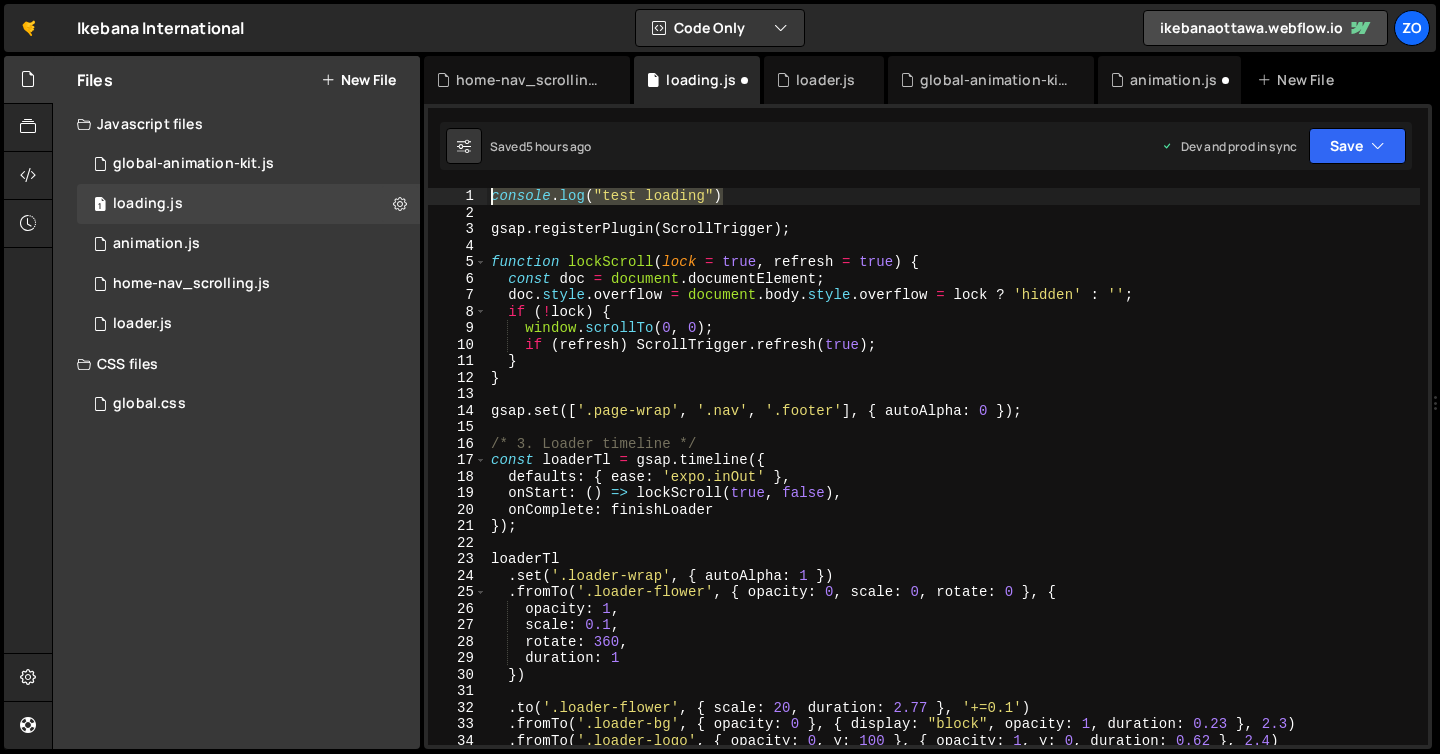 drag, startPoint x: 778, startPoint y: 198, endPoint x: 483, endPoint y: 197, distance: 295.0017 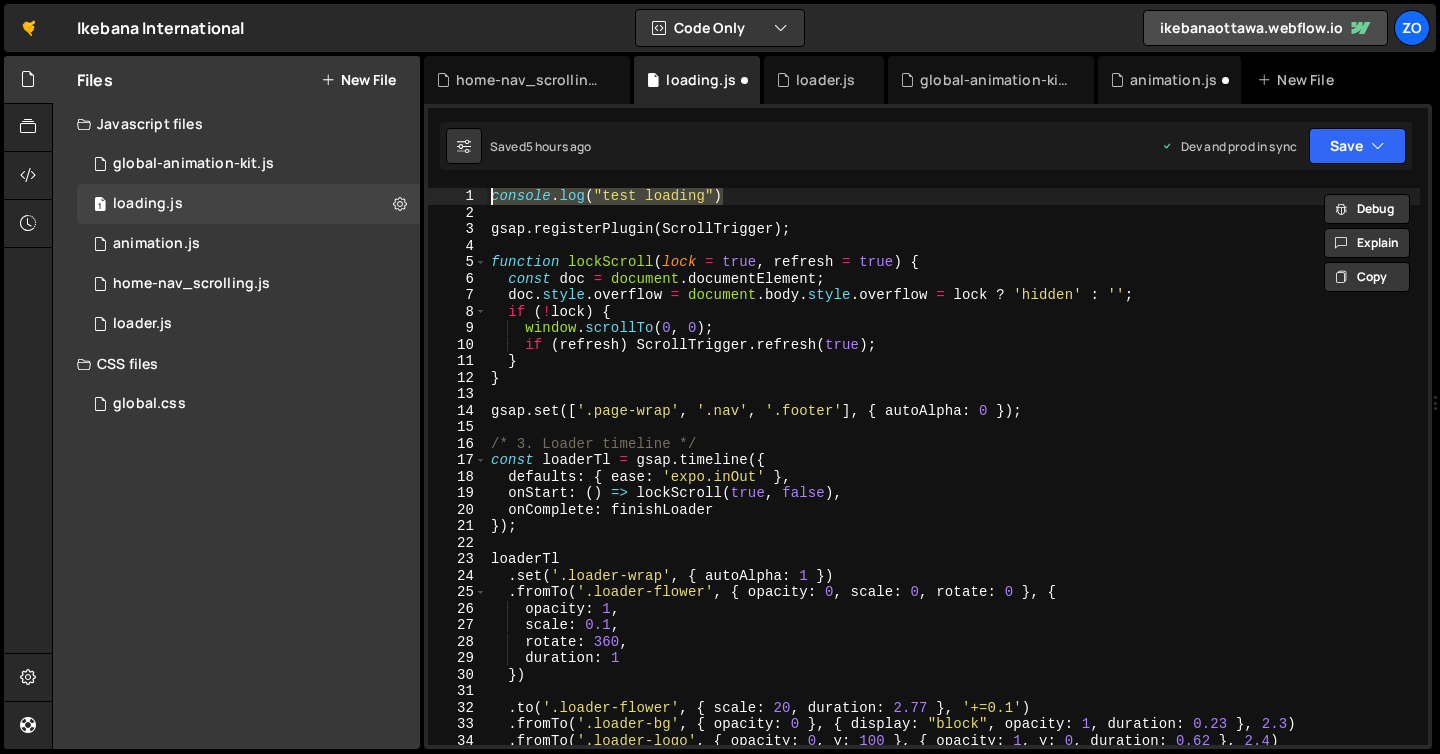 type 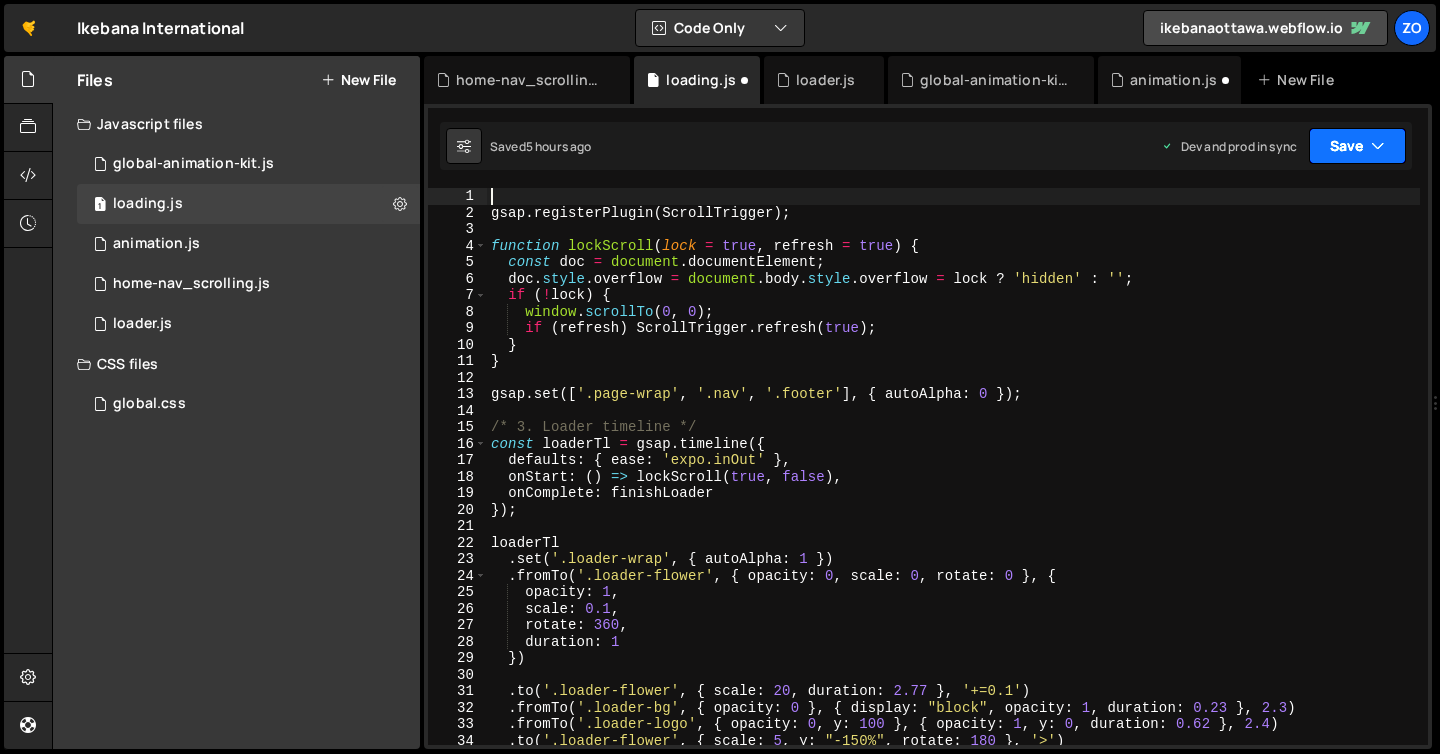 click on "Save" at bounding box center [1357, 146] 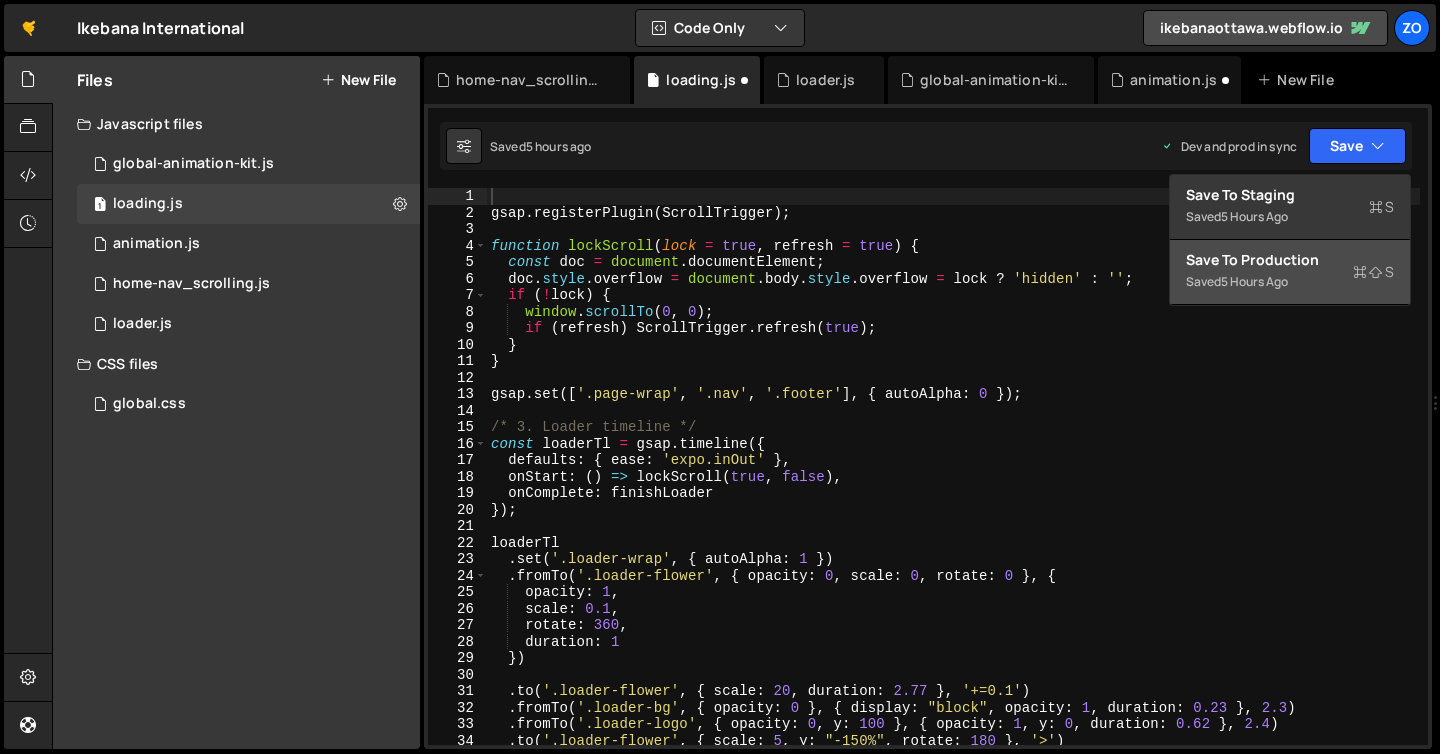 click on "Saved  5 hours ago" at bounding box center [1290, 282] 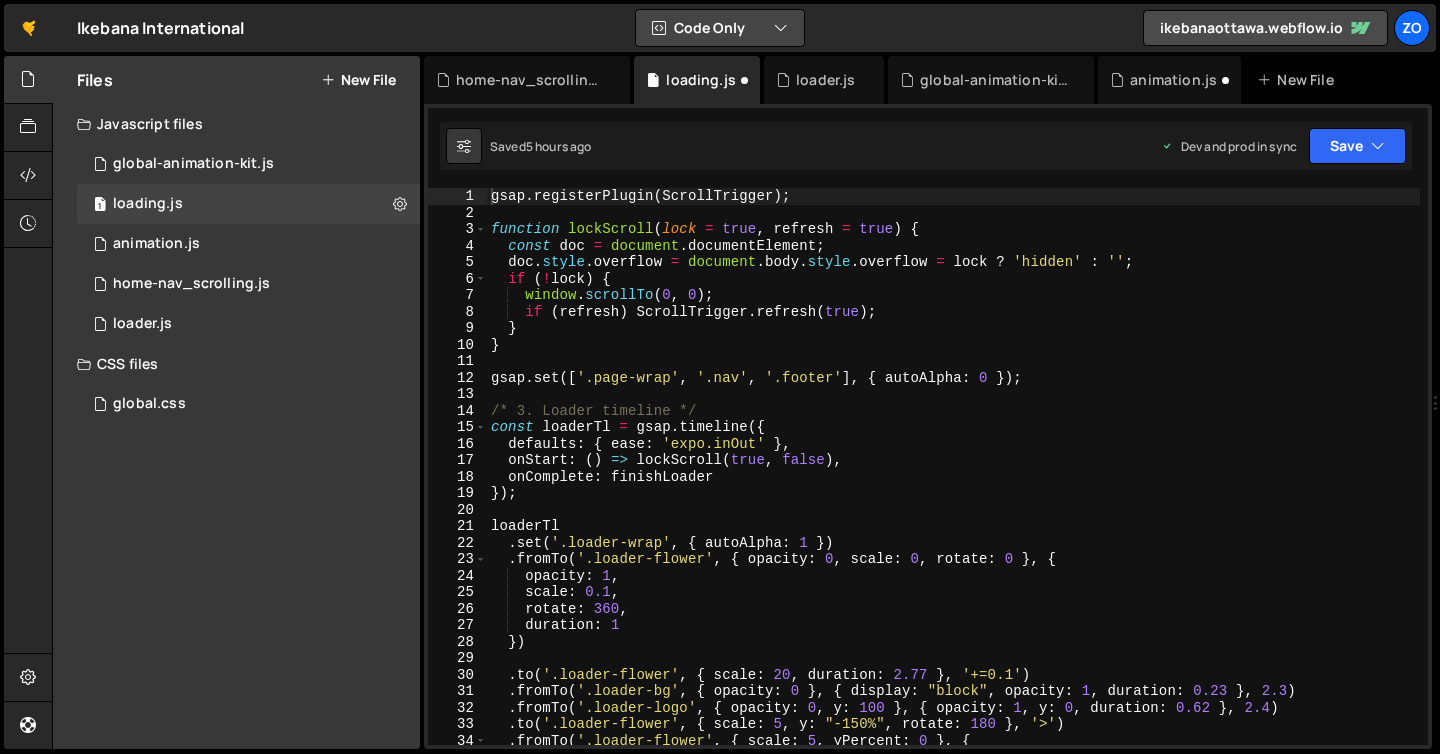 click on "Code Only" at bounding box center [720, 28] 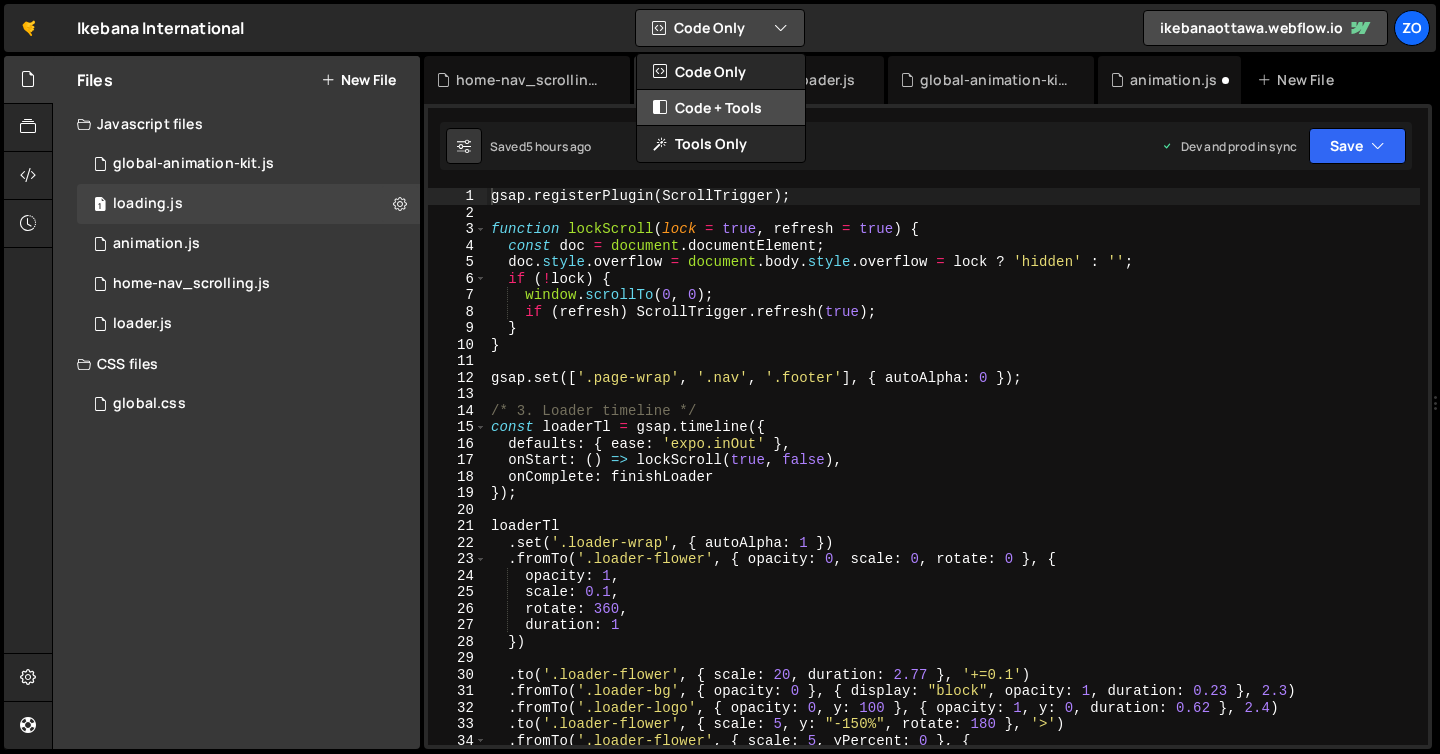 click on "Code + Tools" at bounding box center [721, 108] 